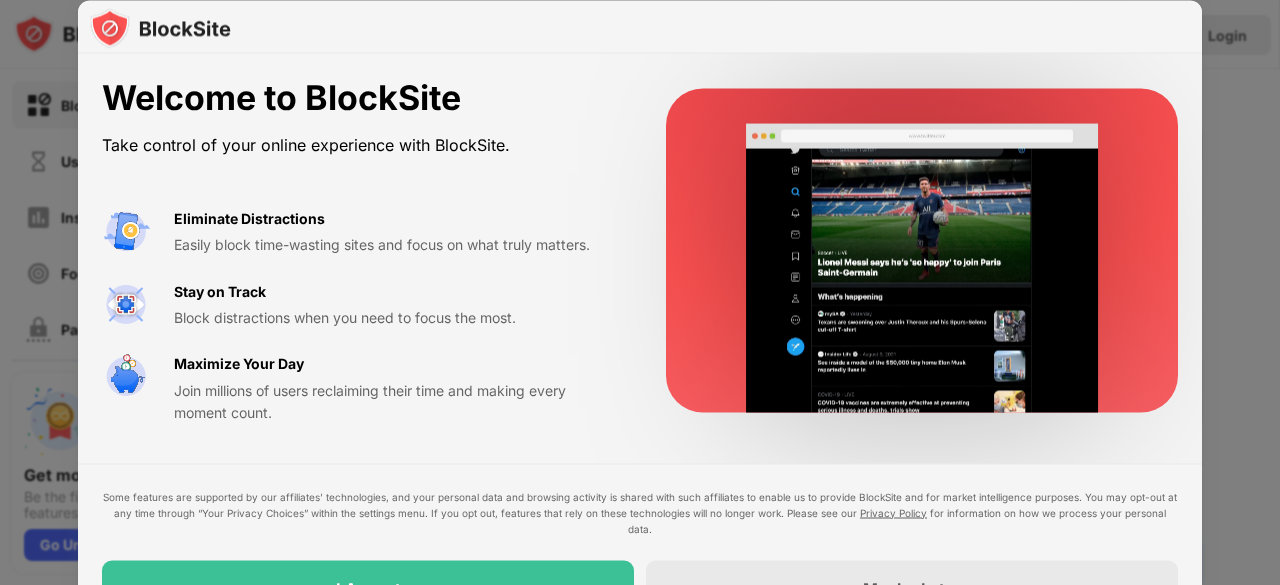 scroll, scrollTop: 0, scrollLeft: 0, axis: both 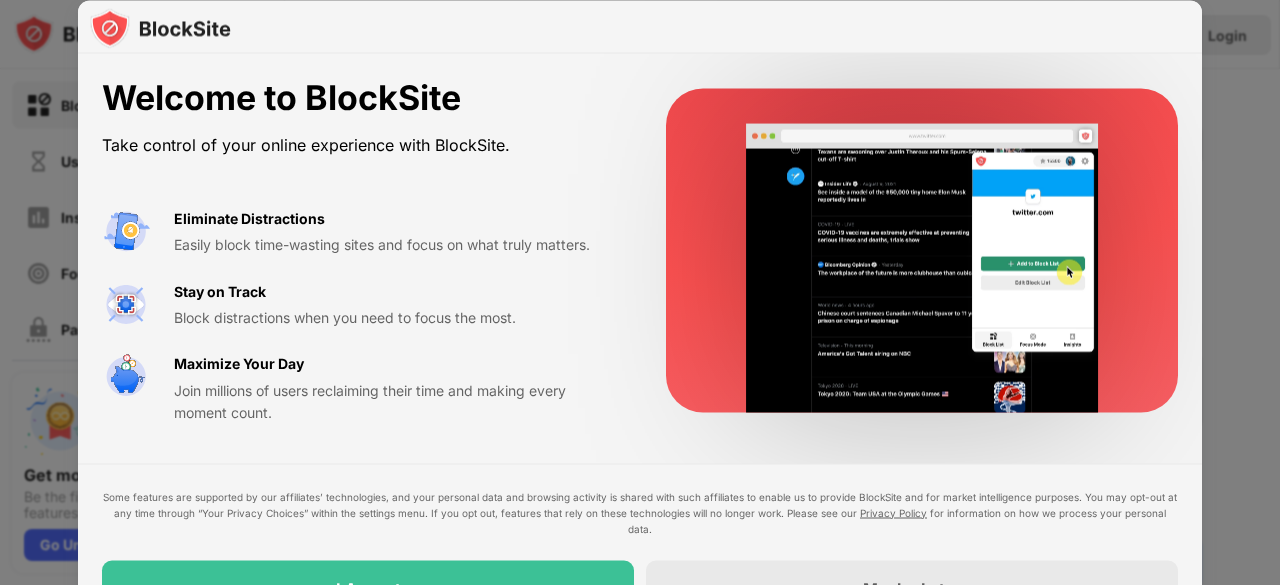drag, startPoint x: 1267, startPoint y: 446, endPoint x: 1279, endPoint y: 508, distance: 63.15061 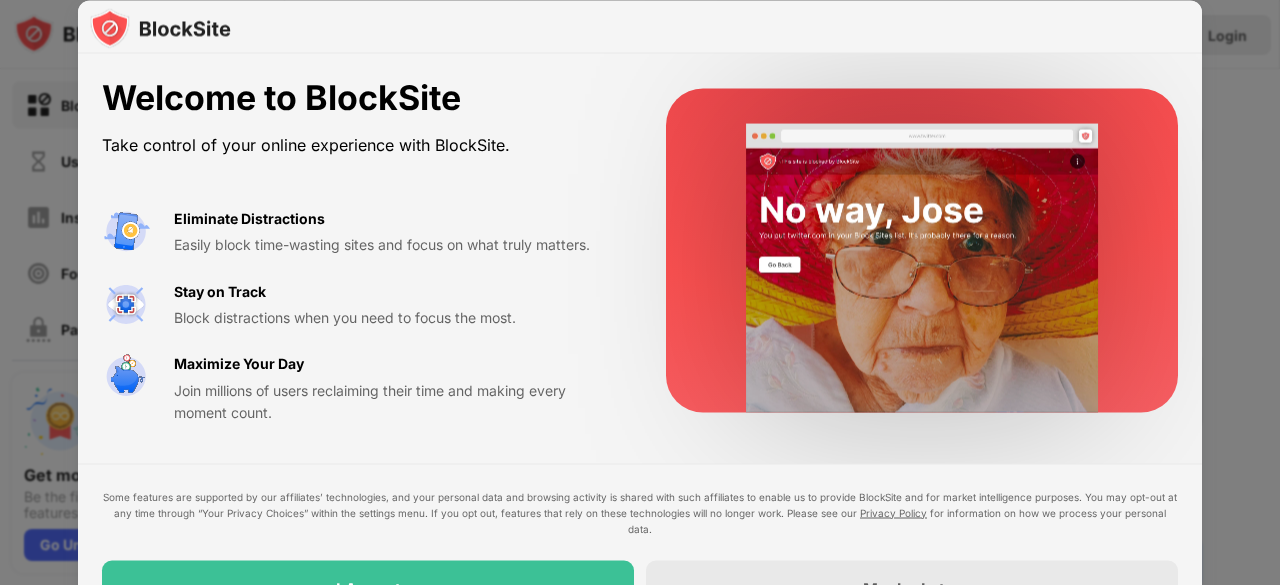 click at bounding box center (640, 292) 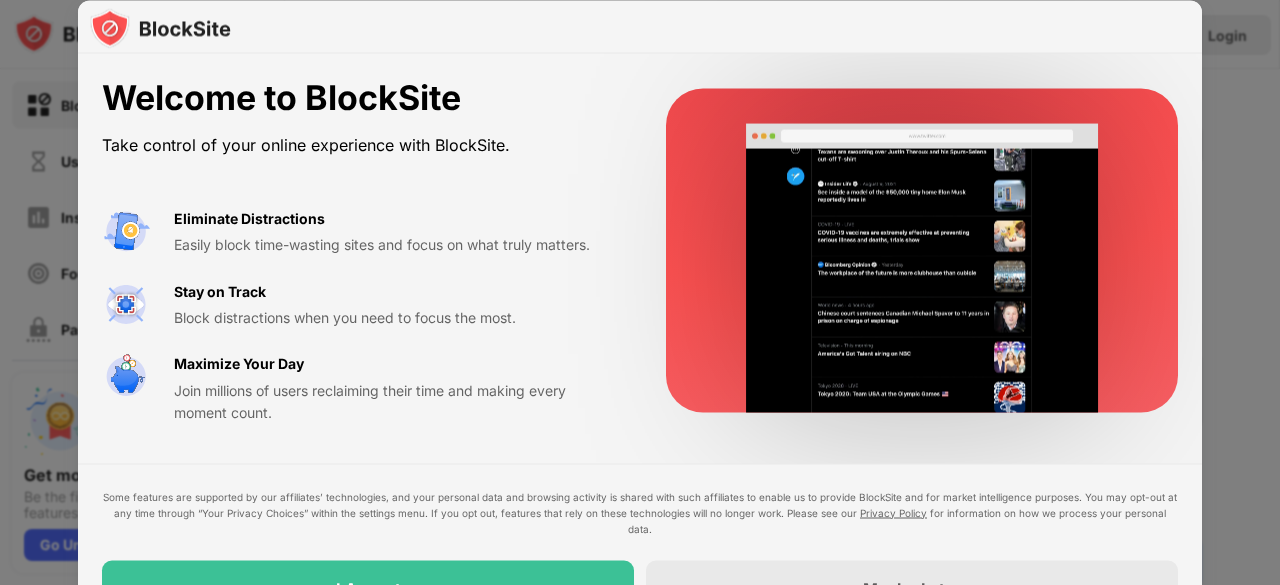 drag, startPoint x: 743, startPoint y: 14, endPoint x: 617, endPoint y: -20, distance: 130.5067 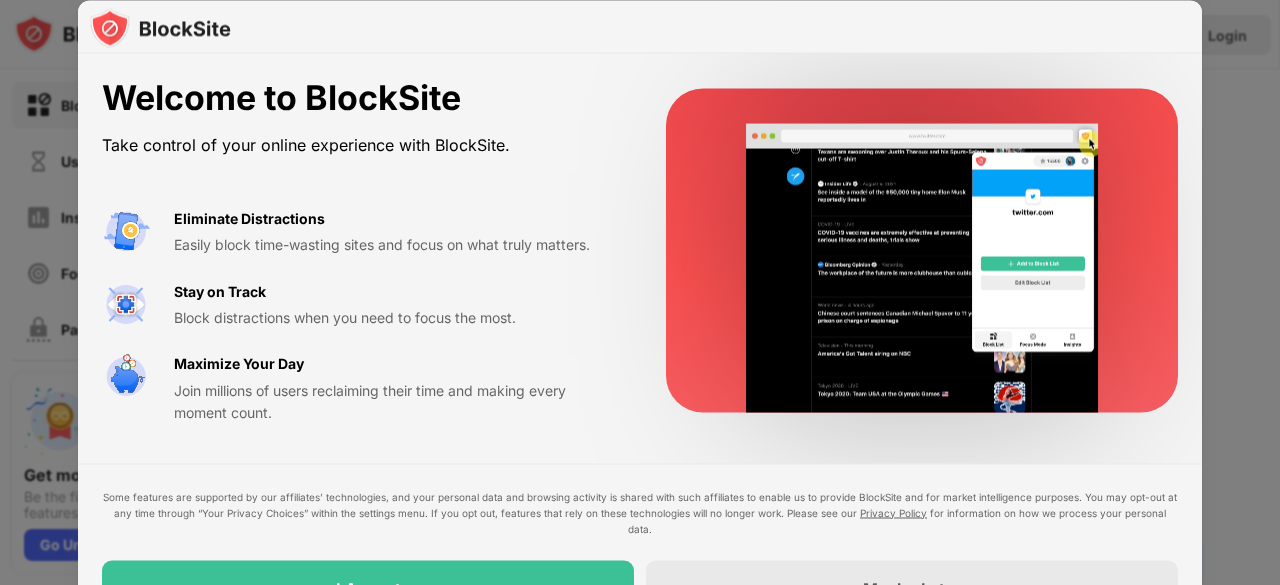click on "Block Sites Usage Limit Insights Focus Mode Password Protection Custom Block Page Settings About Blocking Sync with other devices Disabled Get more. Go Unlimited Be the first to enjoy our latest features Go Unlimited Login Block List Block sites permanently or by schedule Redirect Choose a site to be redirected to when blocking is active Schedule Select which days and timeframes the block list will be active Add to Block List Blocked Items Whitelist mode Block all websites except for those in your whitelist. Whitelist Mode only works with URLs and won't include categories or keywords. 🔞 Adult Category Export Export Files (for websites items only) Import Import Files (for websites items only) 2 sites left to add to your block list. Click here to upgrade and enjoy an unlimited block list. Go Unlimited Welcome to BlockSite Take control of your online experience with BlockSite. Eliminate Distractions Easily block time-wasting sites and focus on what truly matters. Stay on Track Maximize Your Day     I Accept" at bounding box center (640, 292) 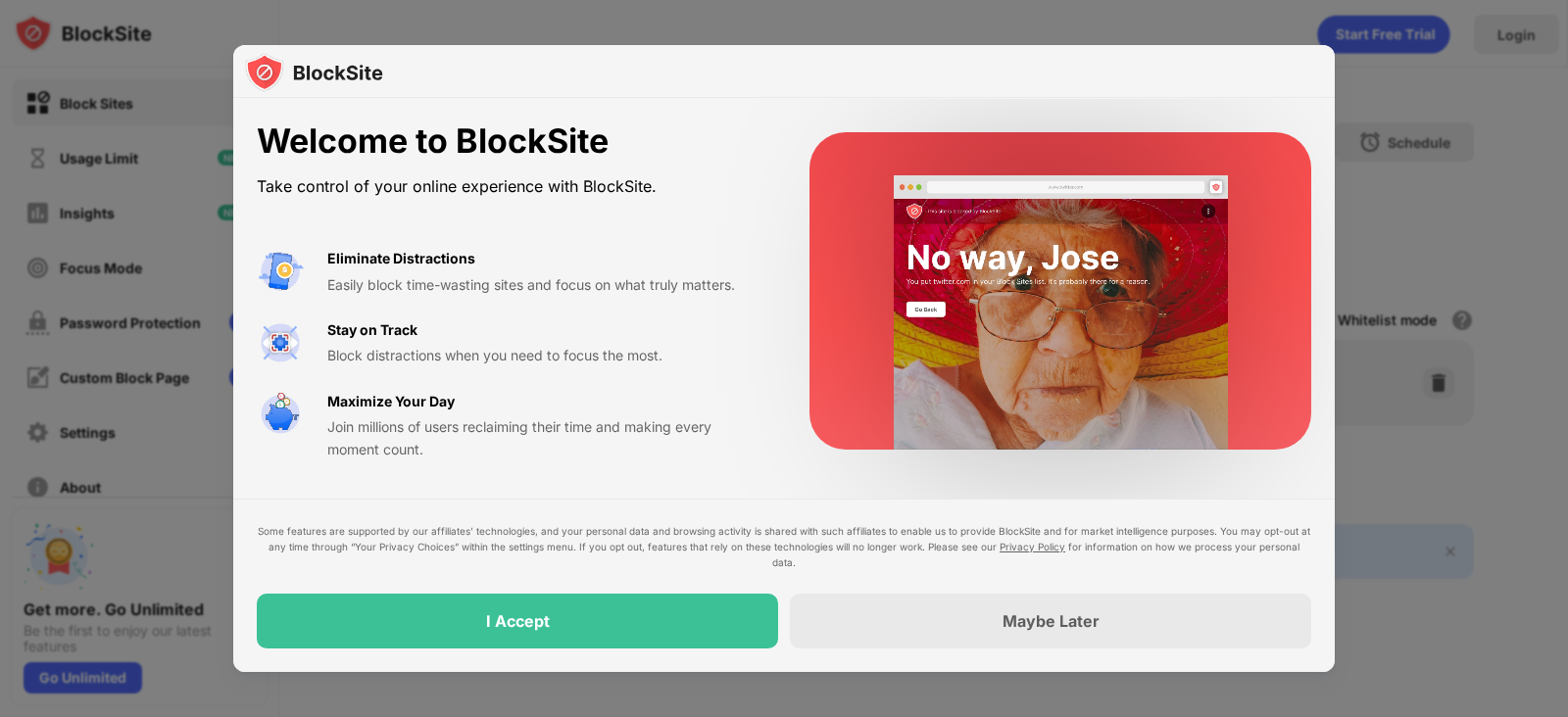 drag, startPoint x: 1212, startPoint y: 3, endPoint x: 926, endPoint y: 59, distance: 291.43095 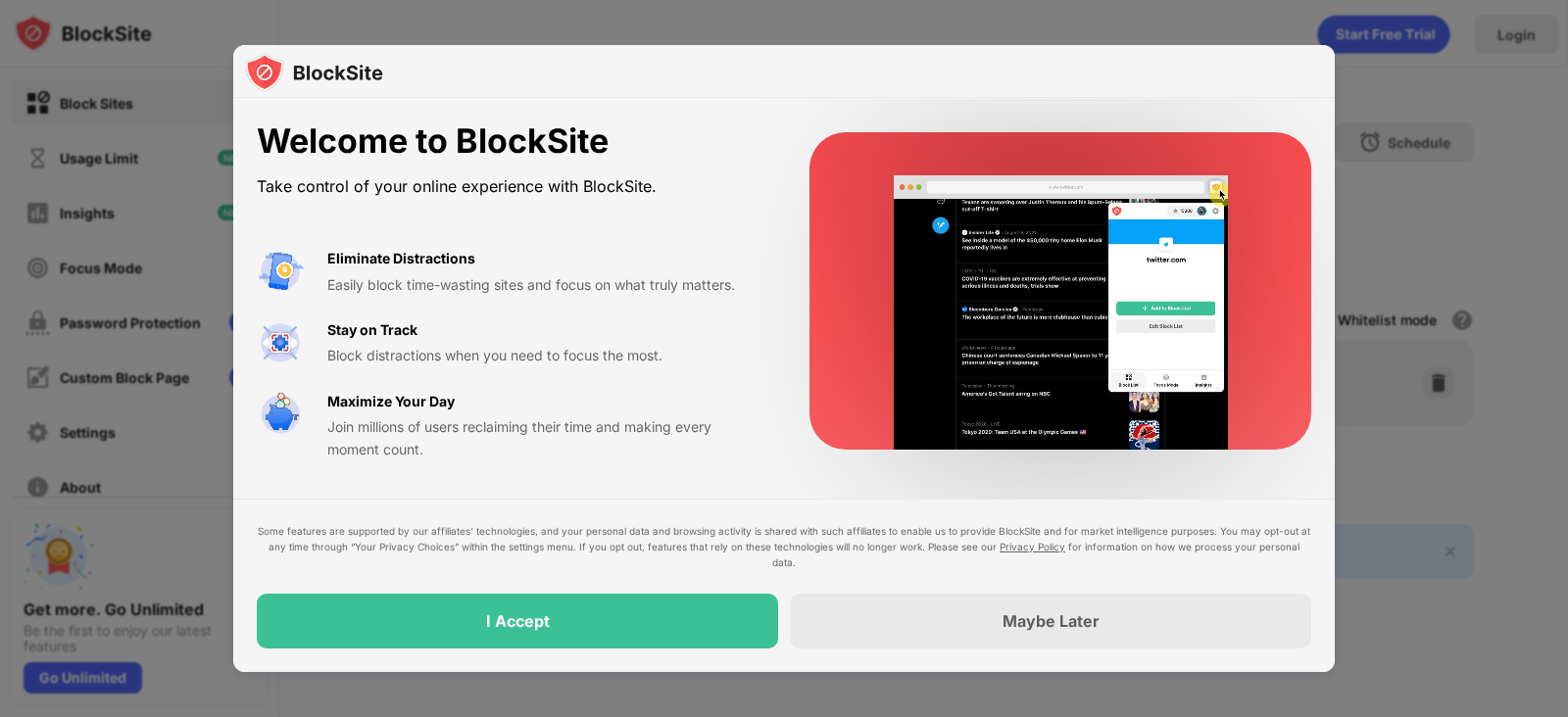 click at bounding box center (784, 72) 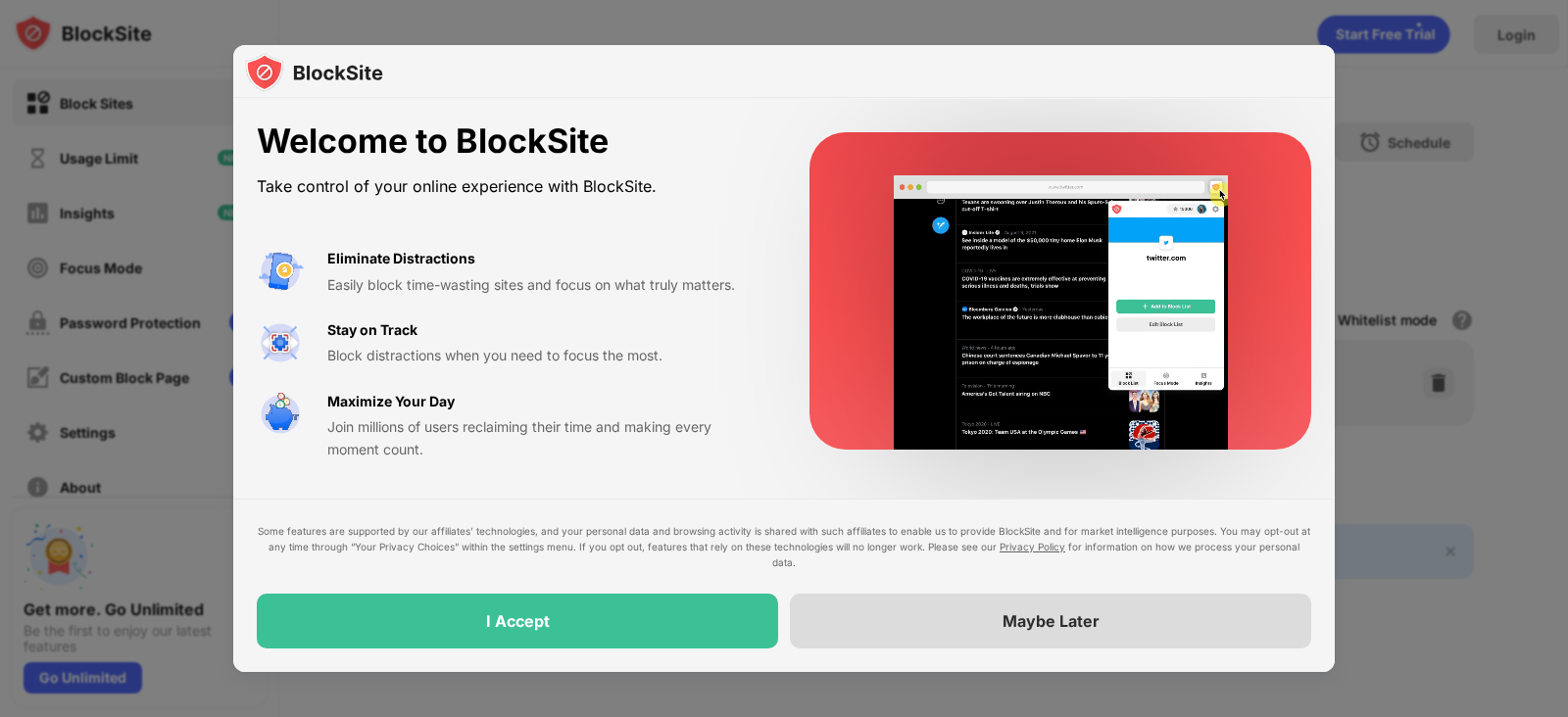 click on "Maybe Later" at bounding box center [1051, 621] 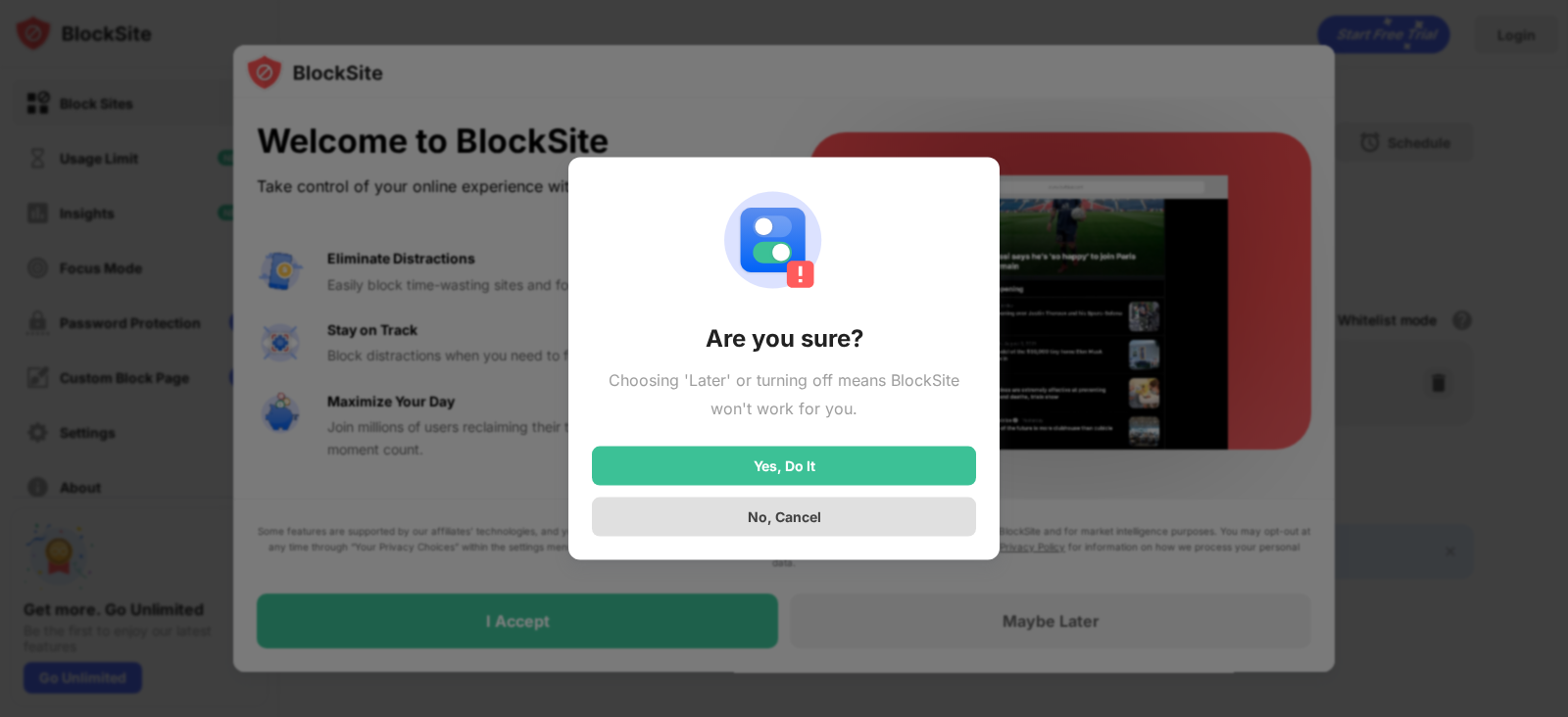 click on "No, Cancel" at bounding box center [784, 516] 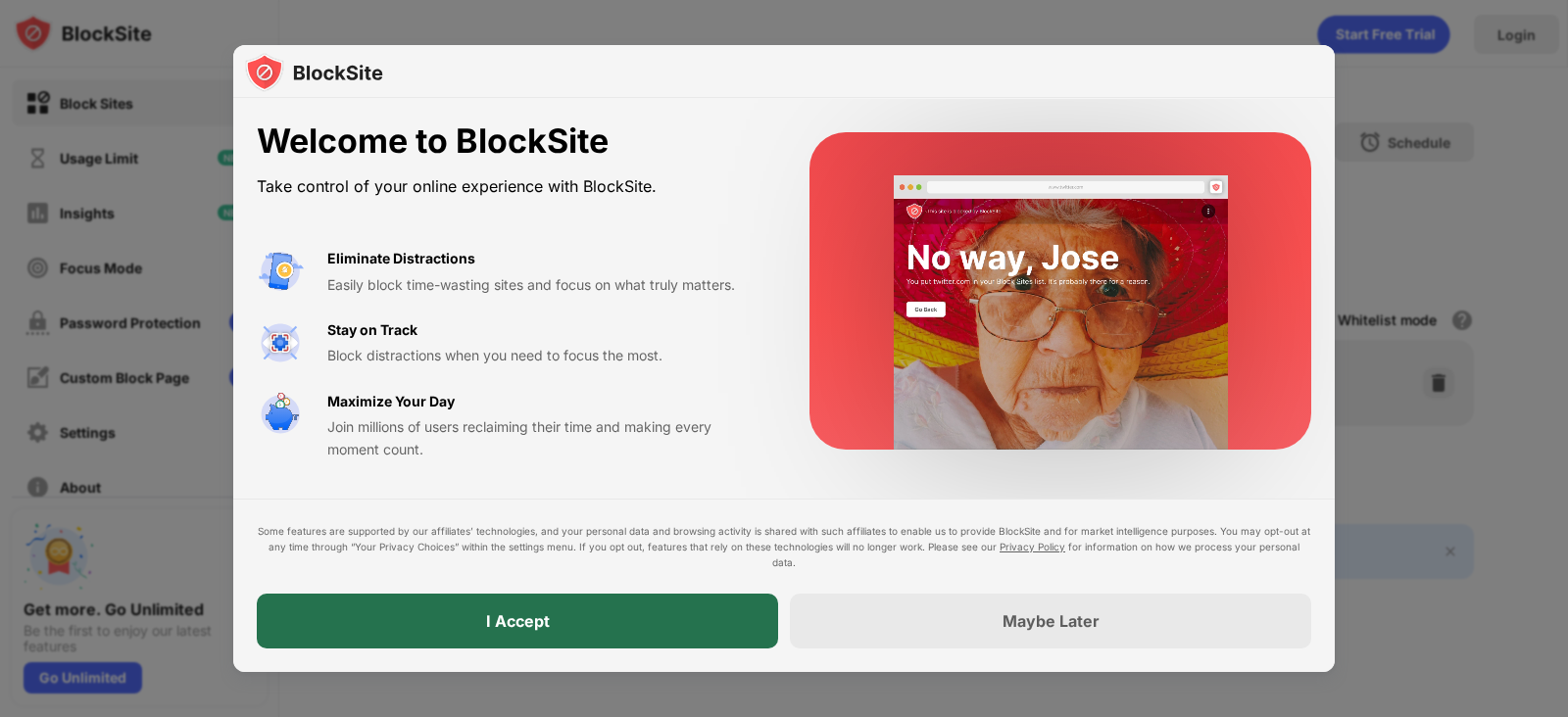 click on "I Accept" at bounding box center (517, 621) 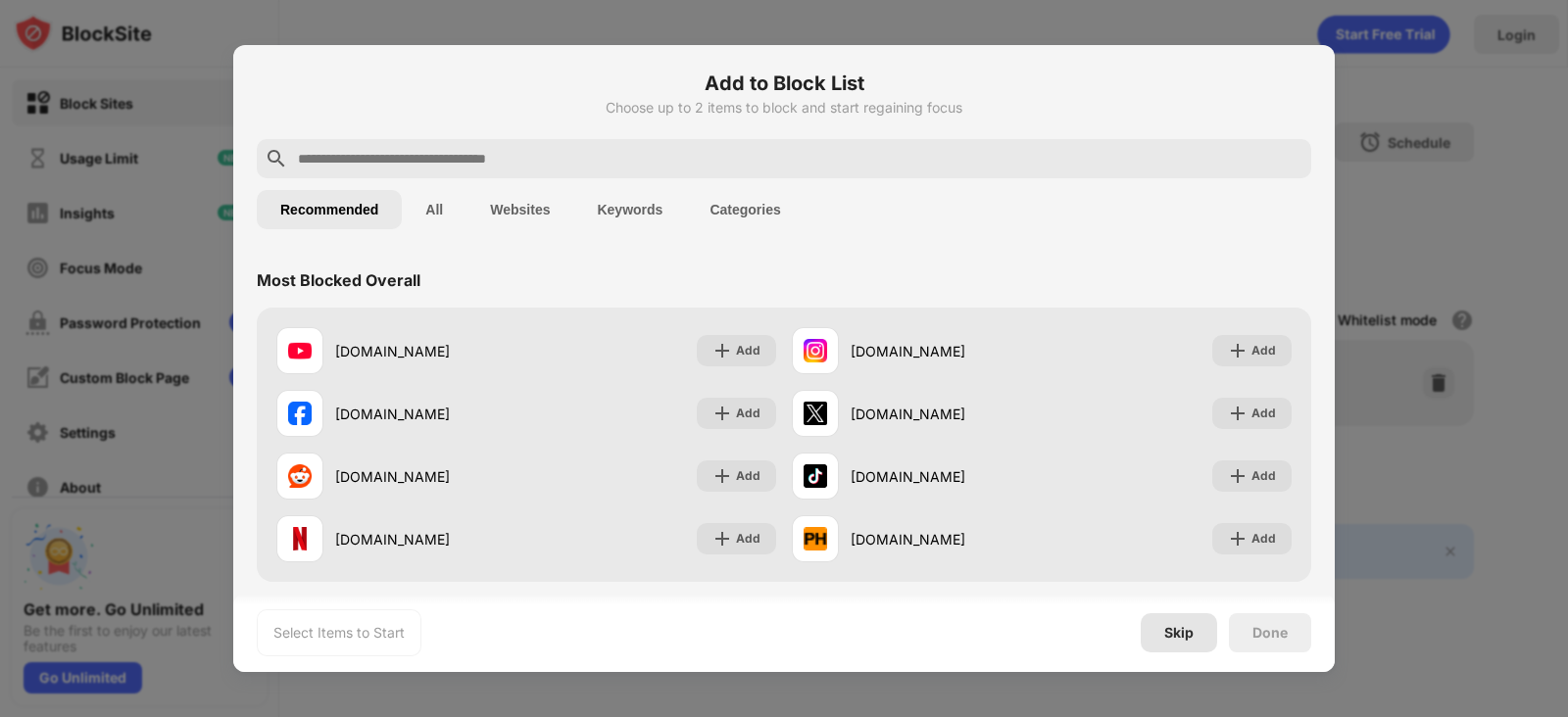 click on "Skip" at bounding box center (1179, 633) 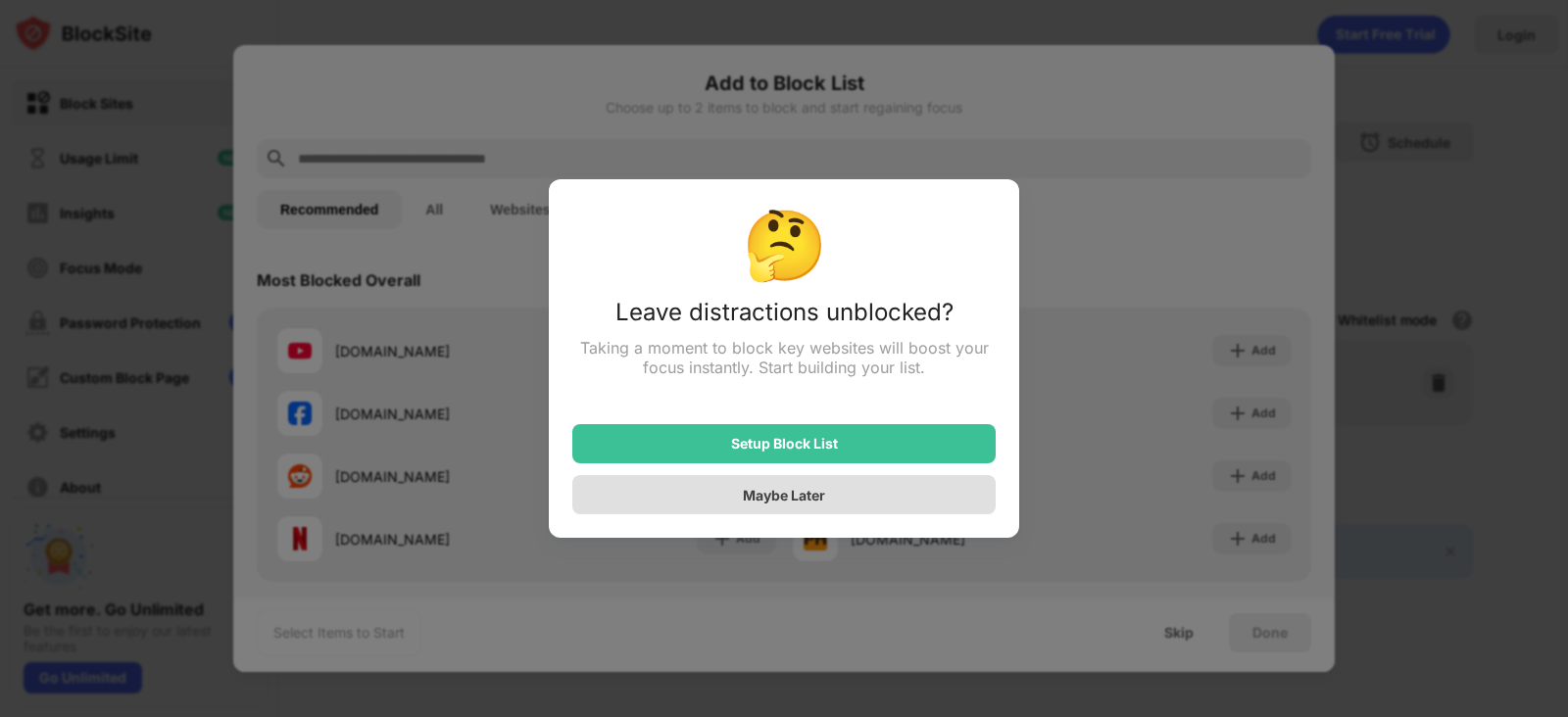 click on "Maybe Later" at bounding box center (784, 495) 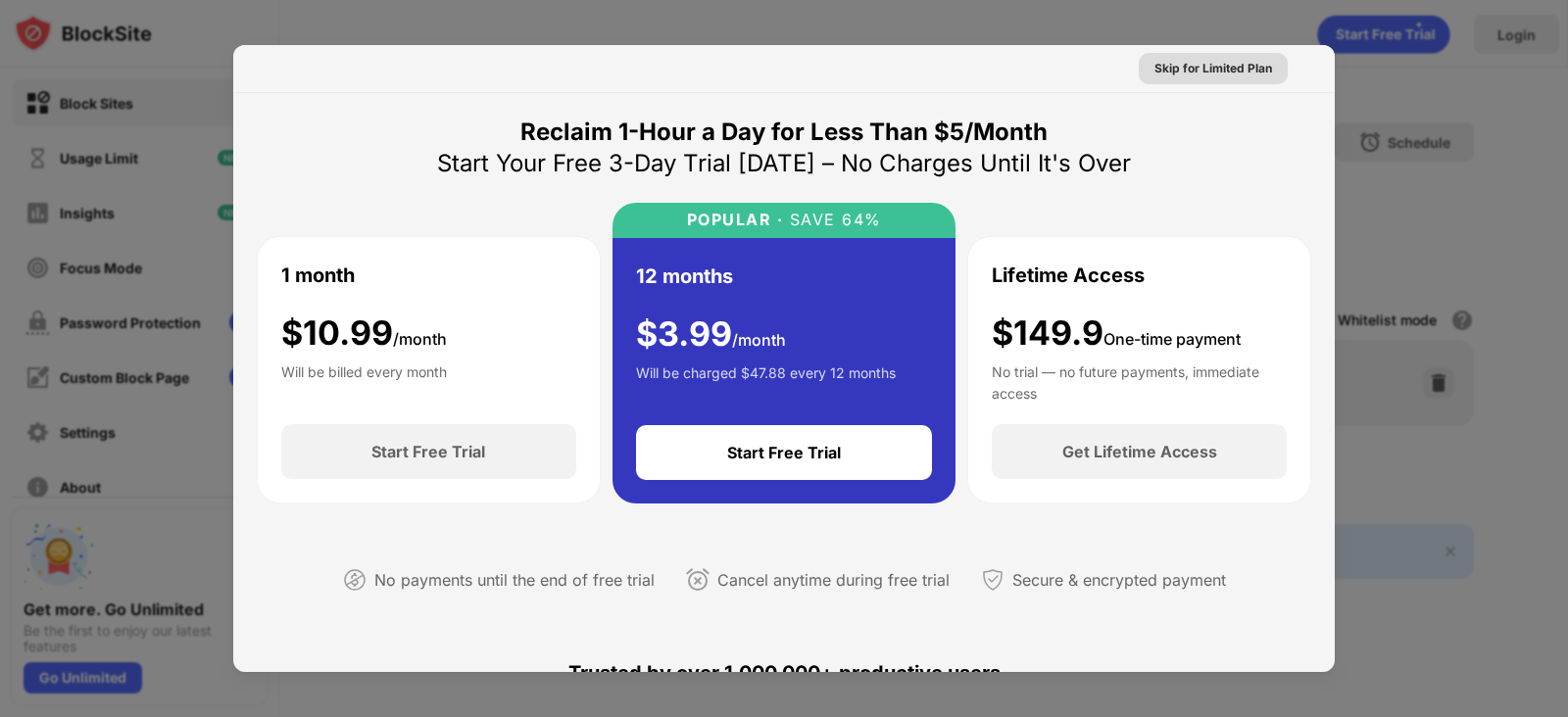 click on "Skip for Limited Plan" at bounding box center (1213, 69) 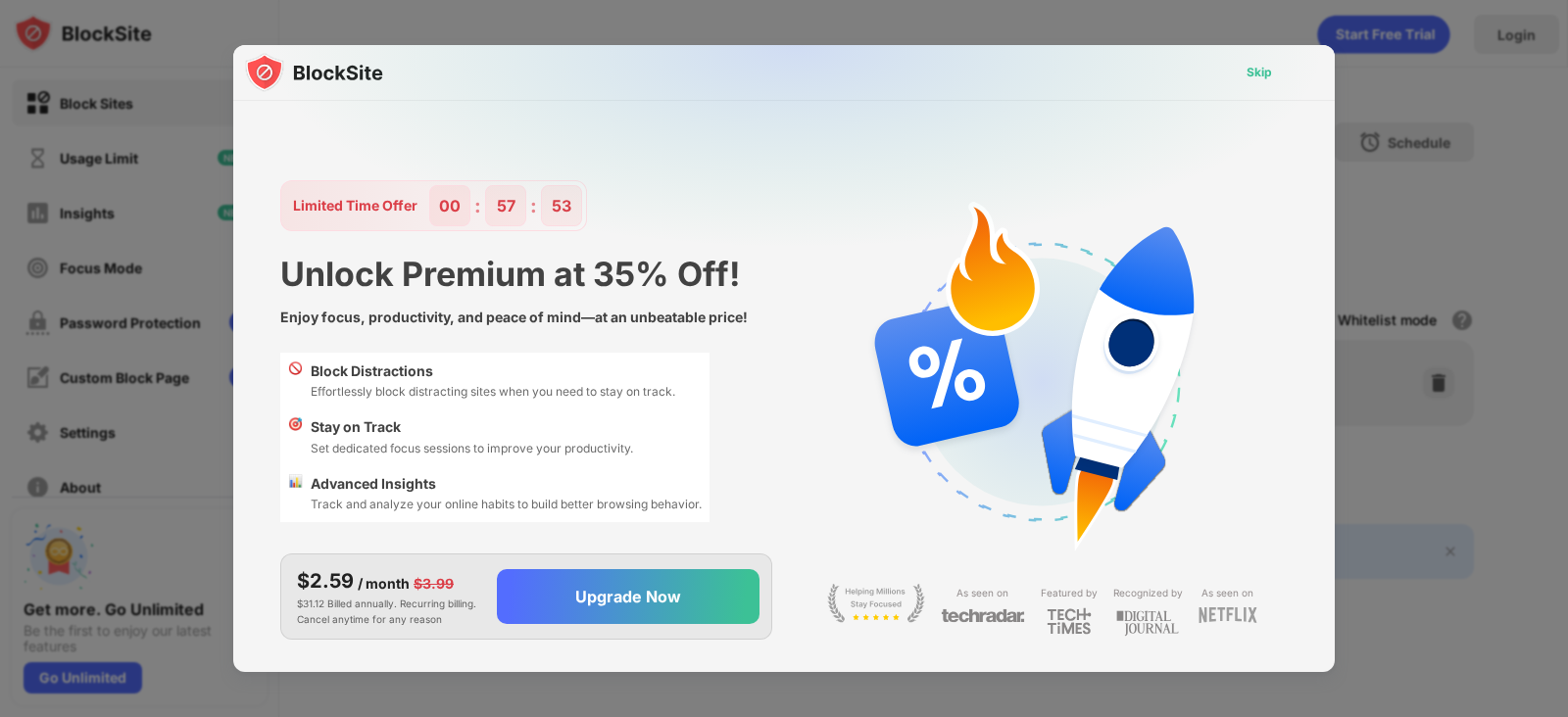 click on "Skip" at bounding box center (1259, 72) 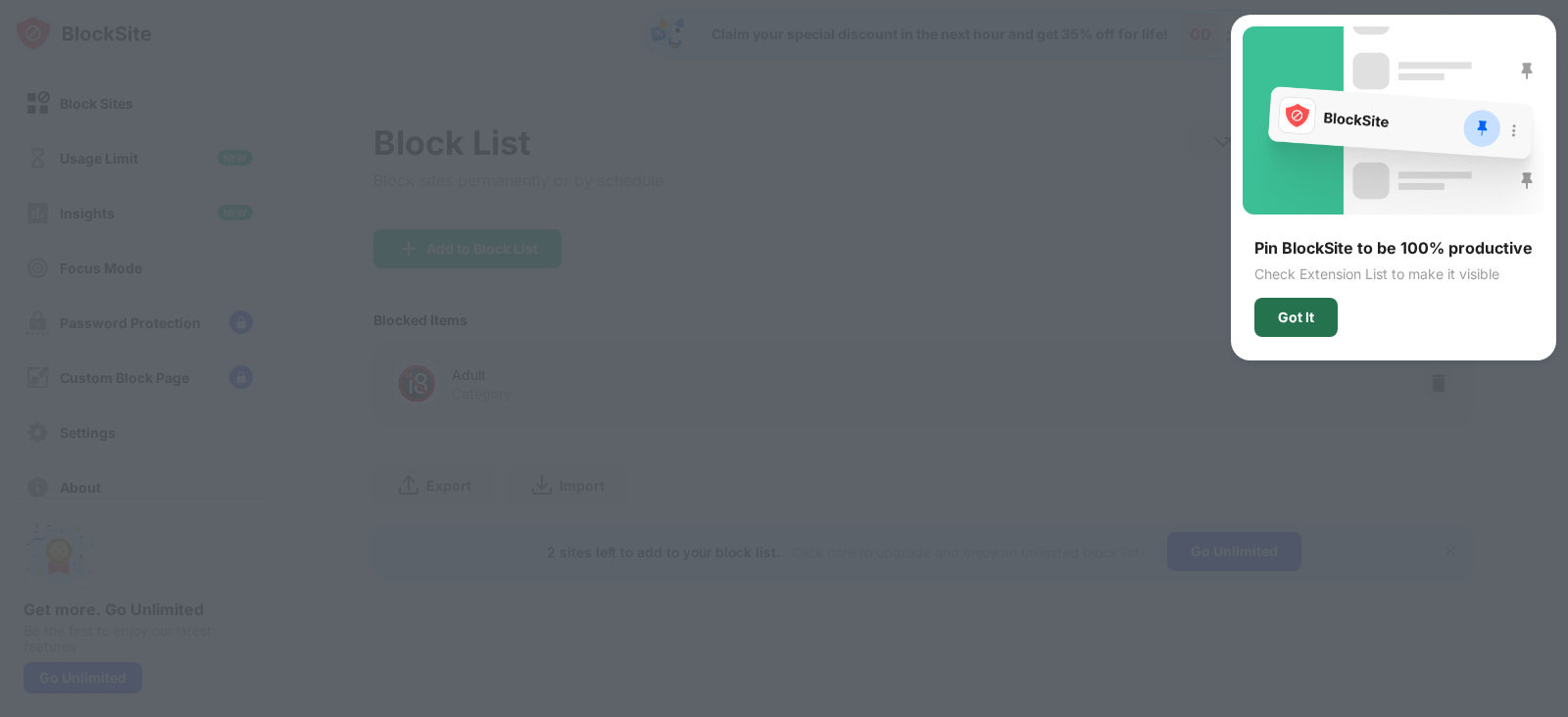 click on "Got It" at bounding box center [1296, 317] 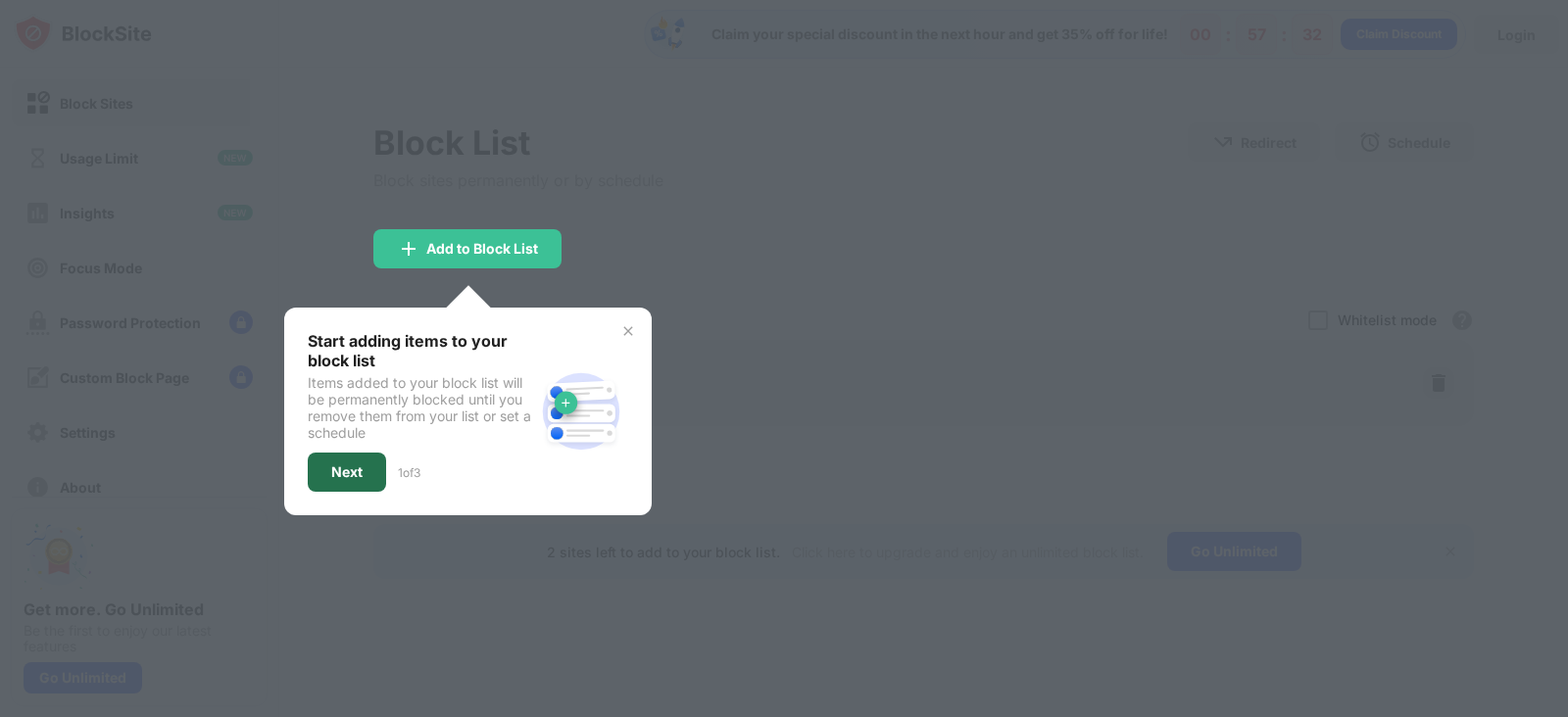 click on "Next" at bounding box center [347, 472] 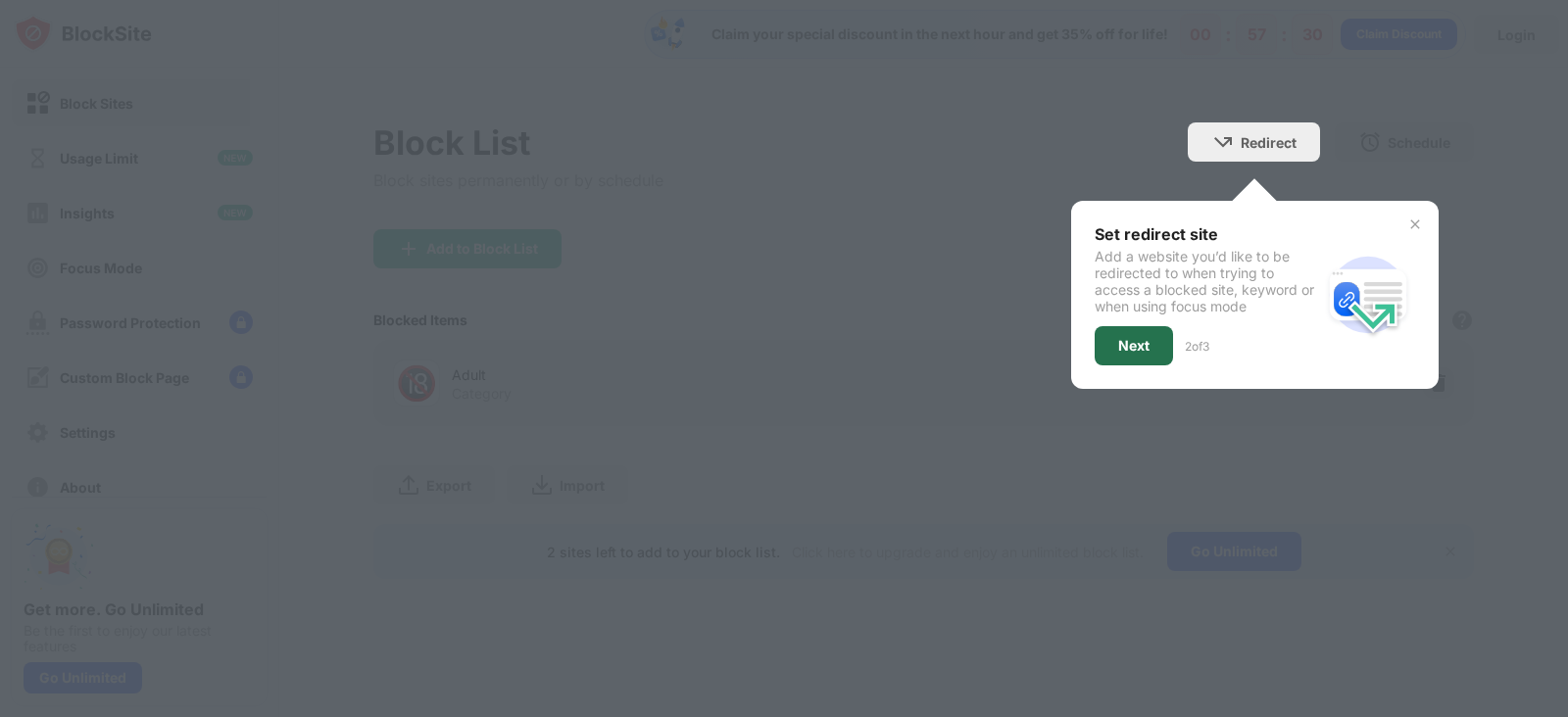 click on "Next" at bounding box center [1134, 346] 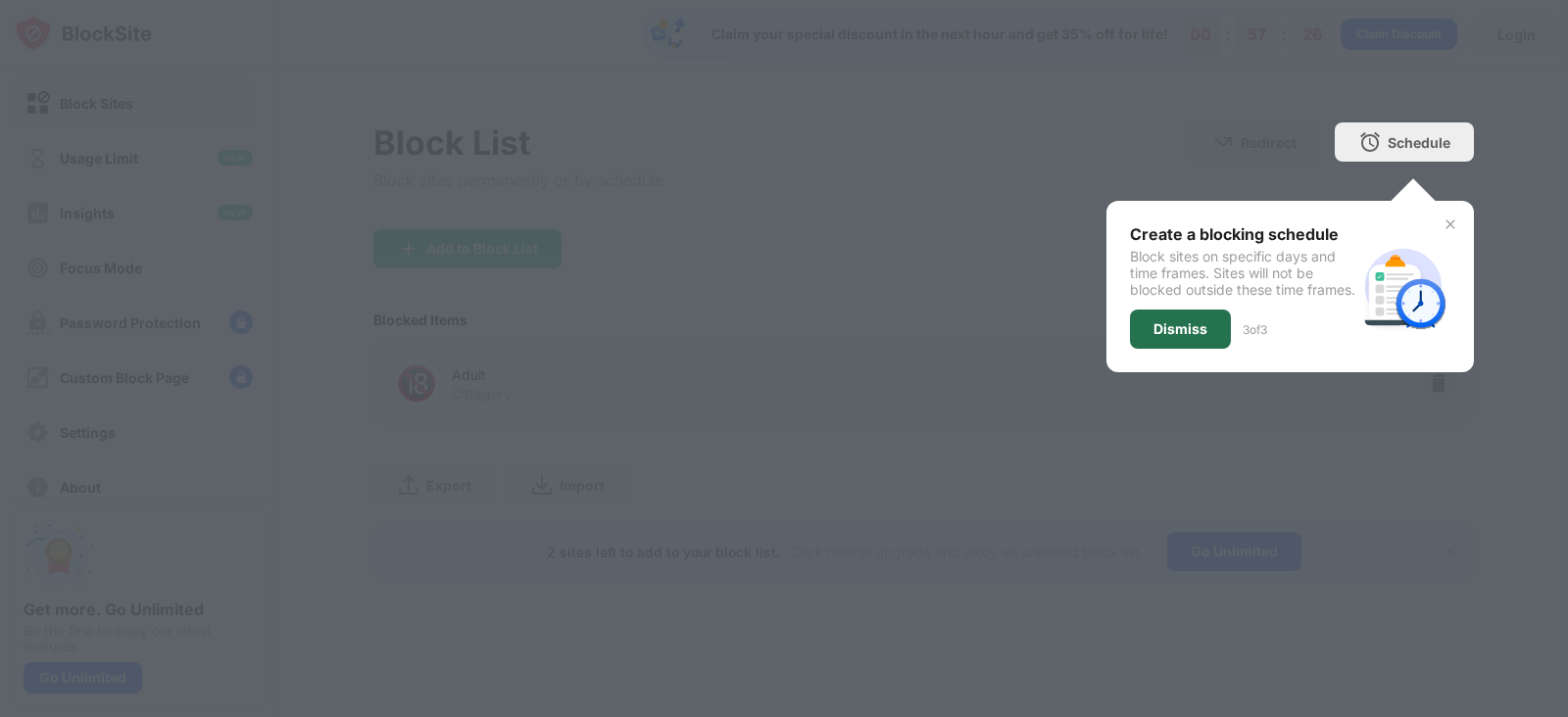 click on "Dismiss" at bounding box center [1180, 329] 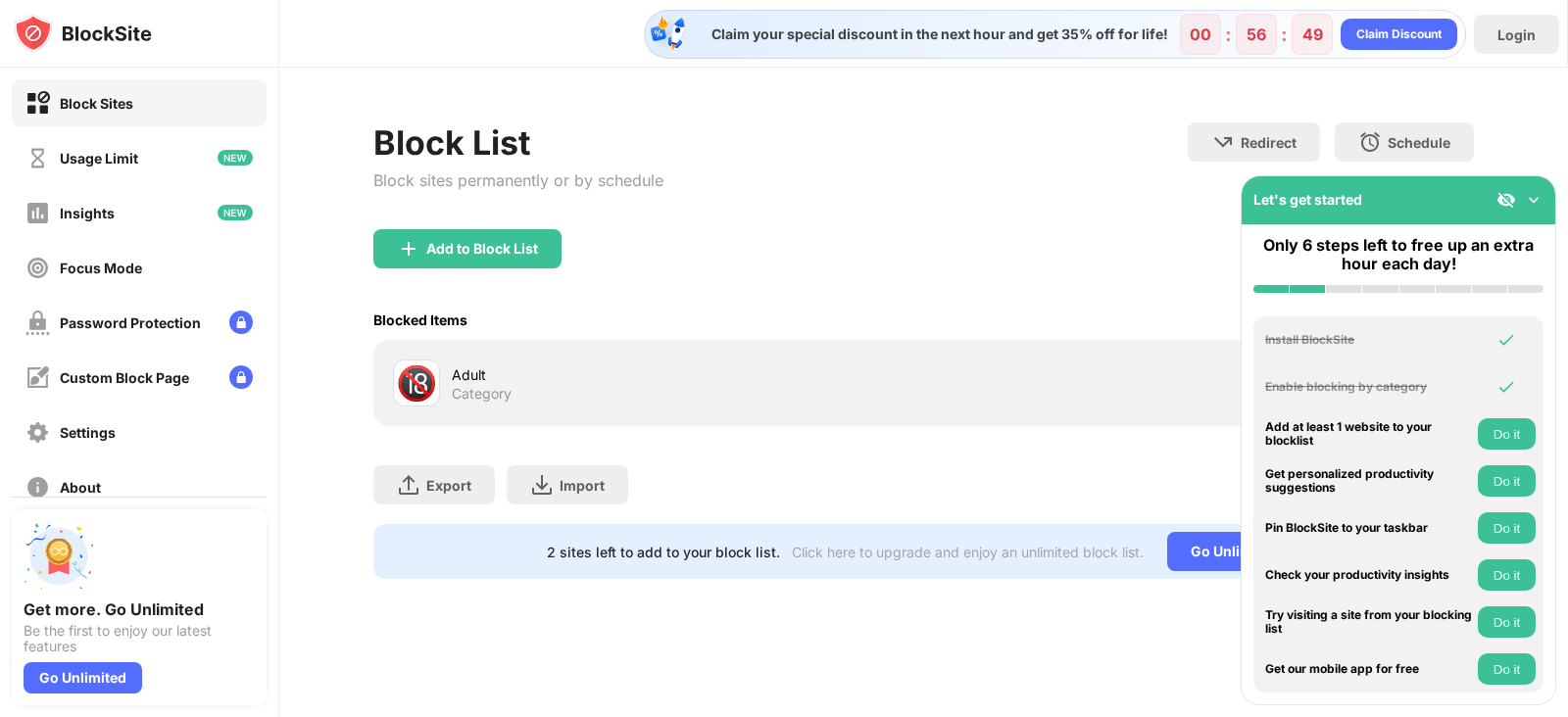 click at bounding box center (1534, 200) 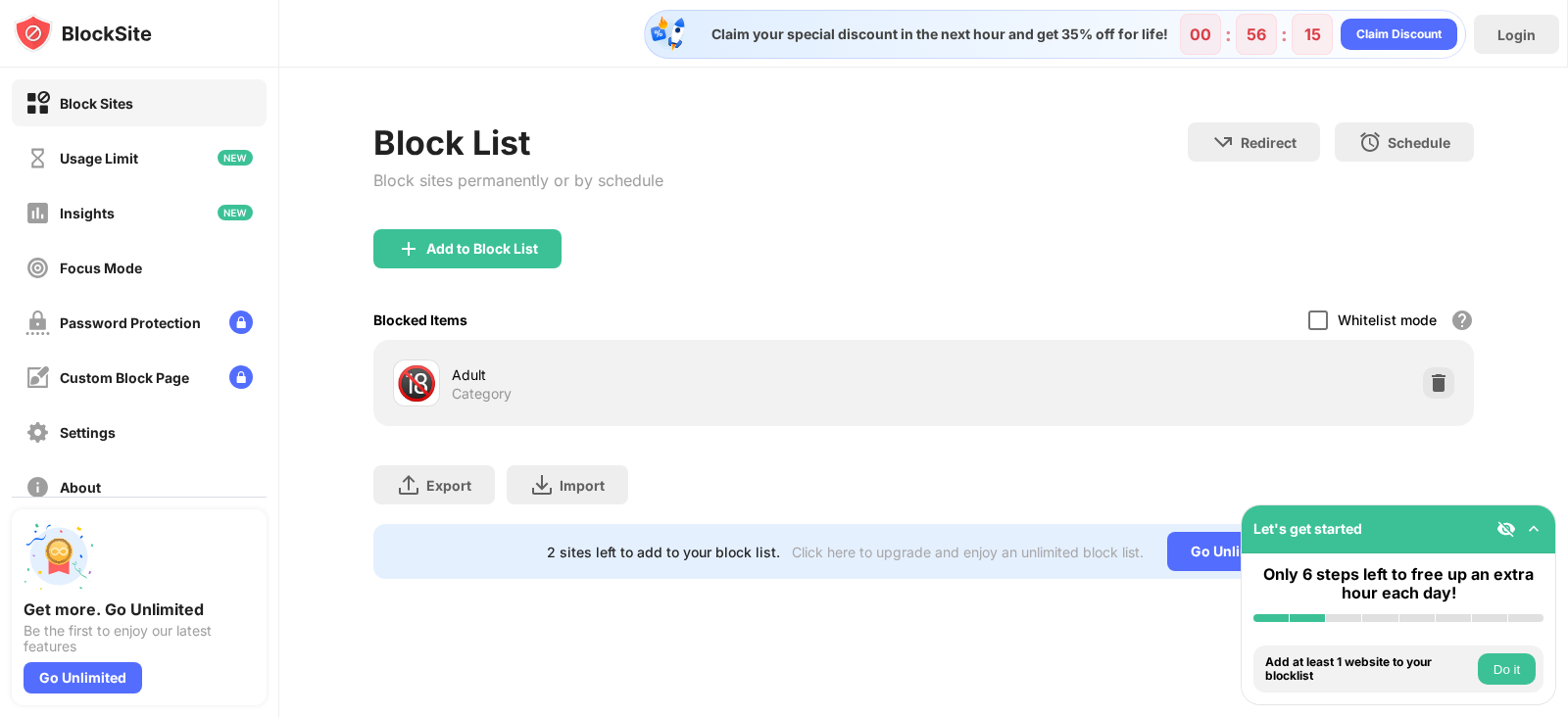 click at bounding box center [1318, 320] 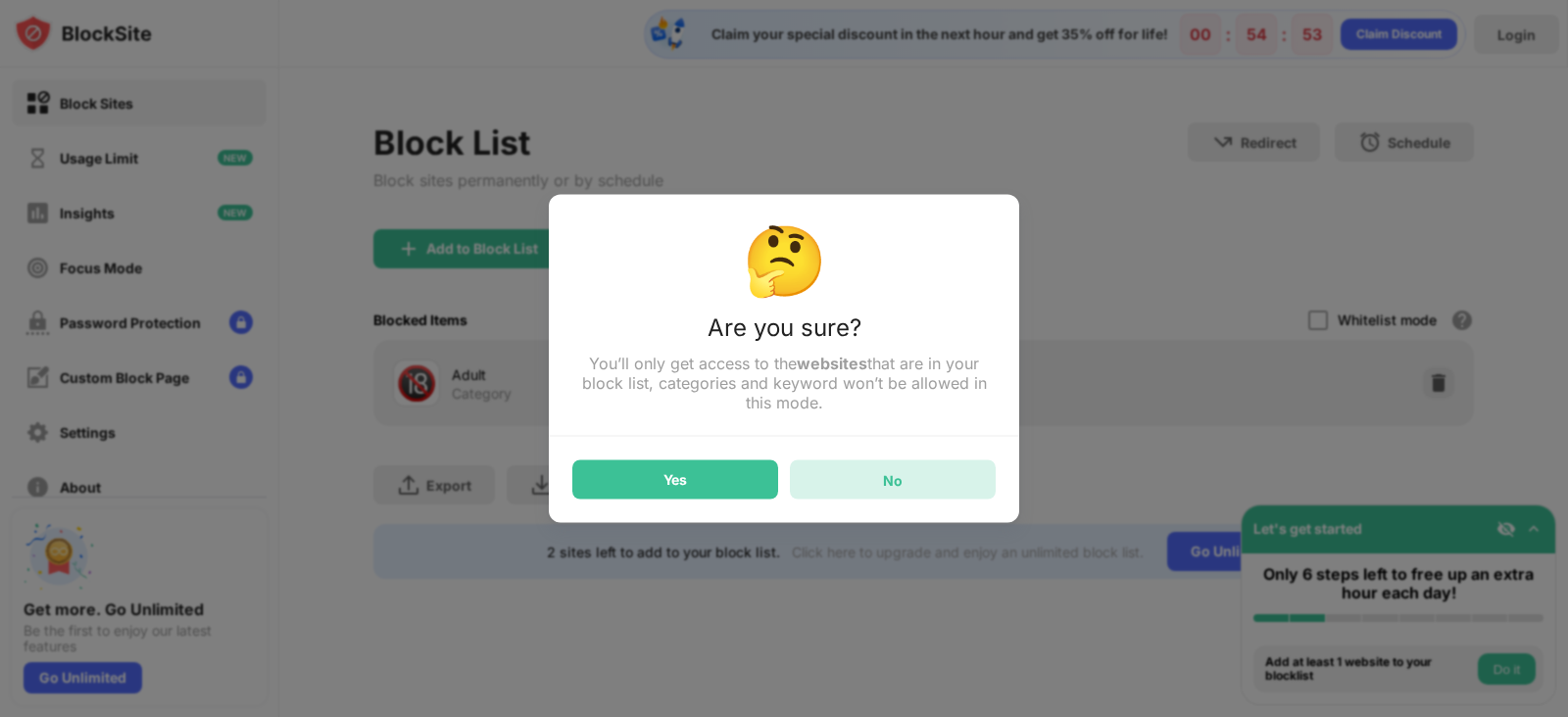 click on "No" at bounding box center (893, 480) 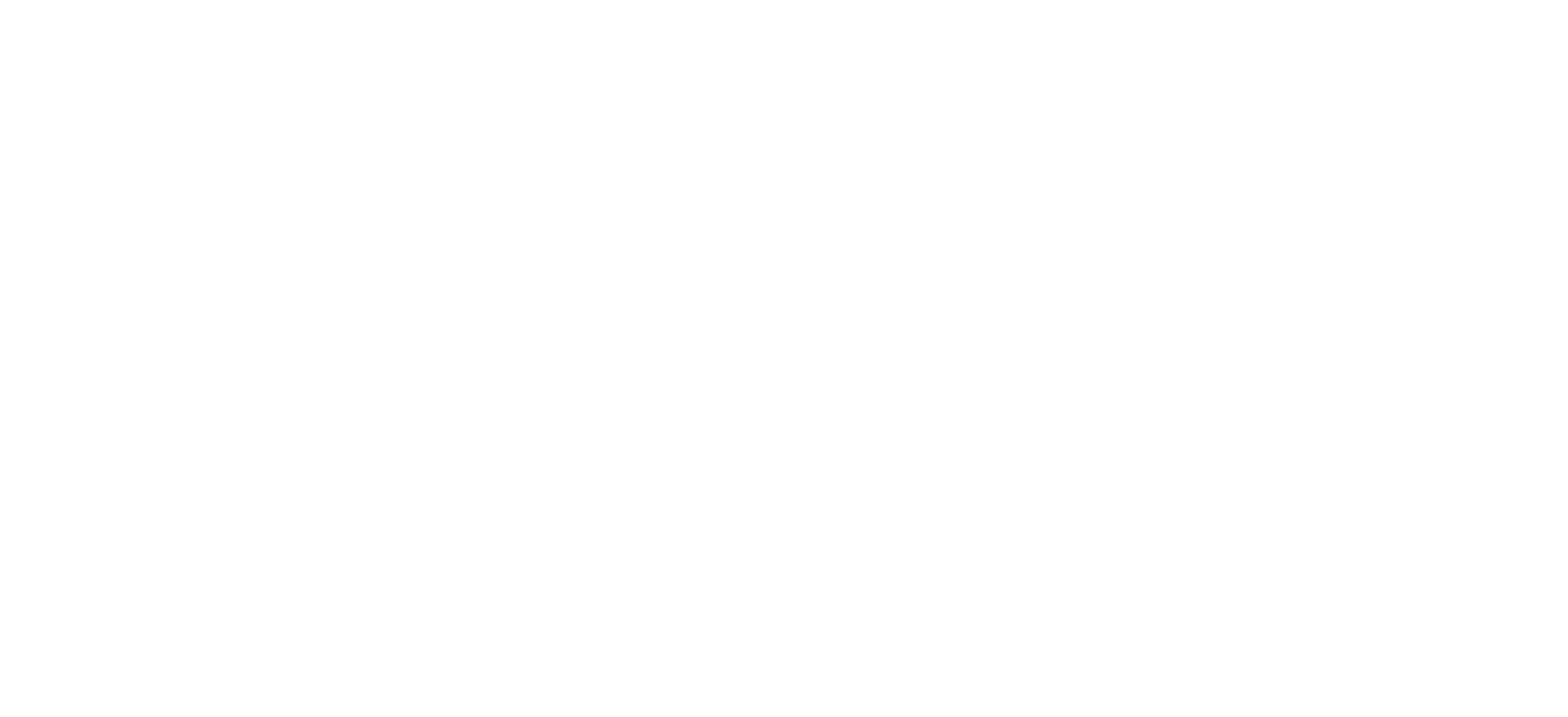 scroll, scrollTop: 0, scrollLeft: 0, axis: both 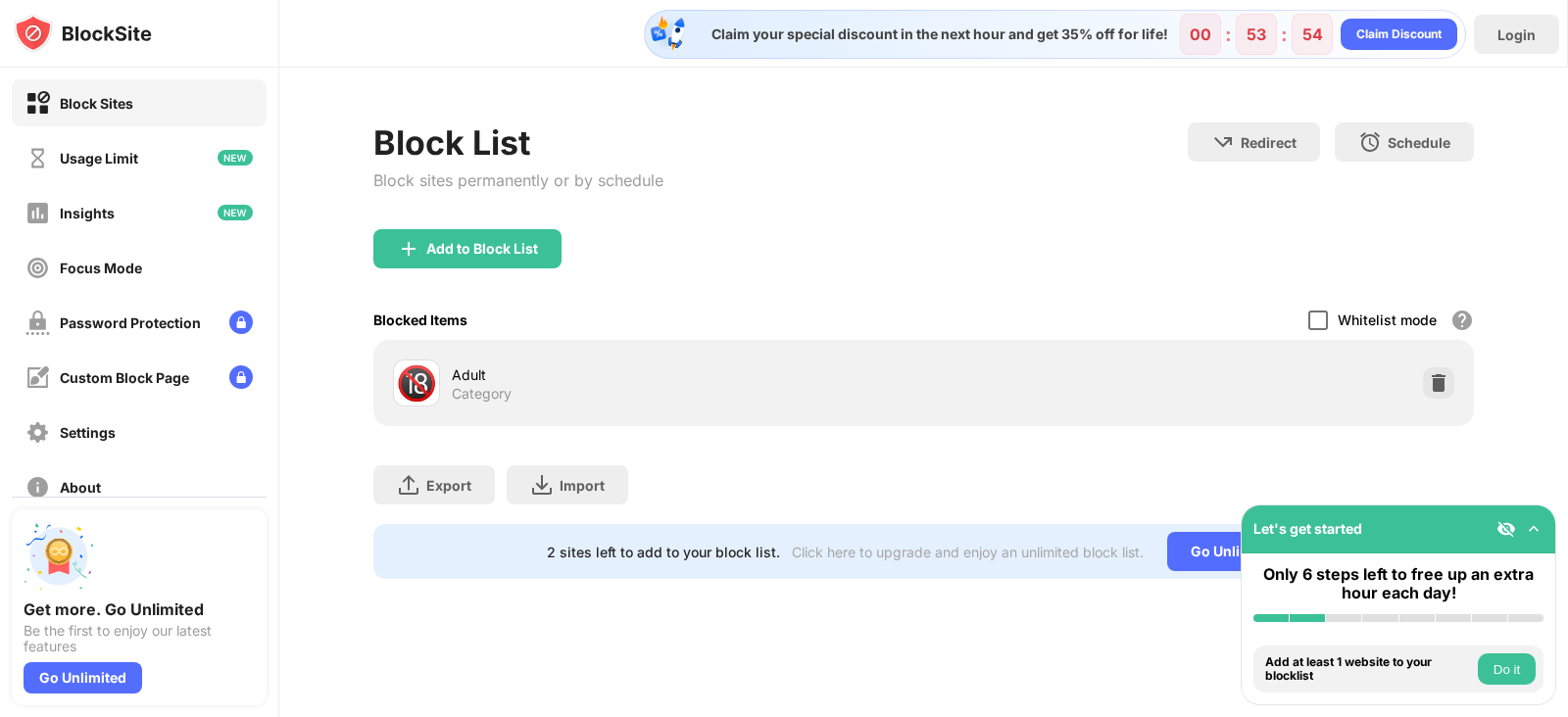 click at bounding box center (1318, 320) 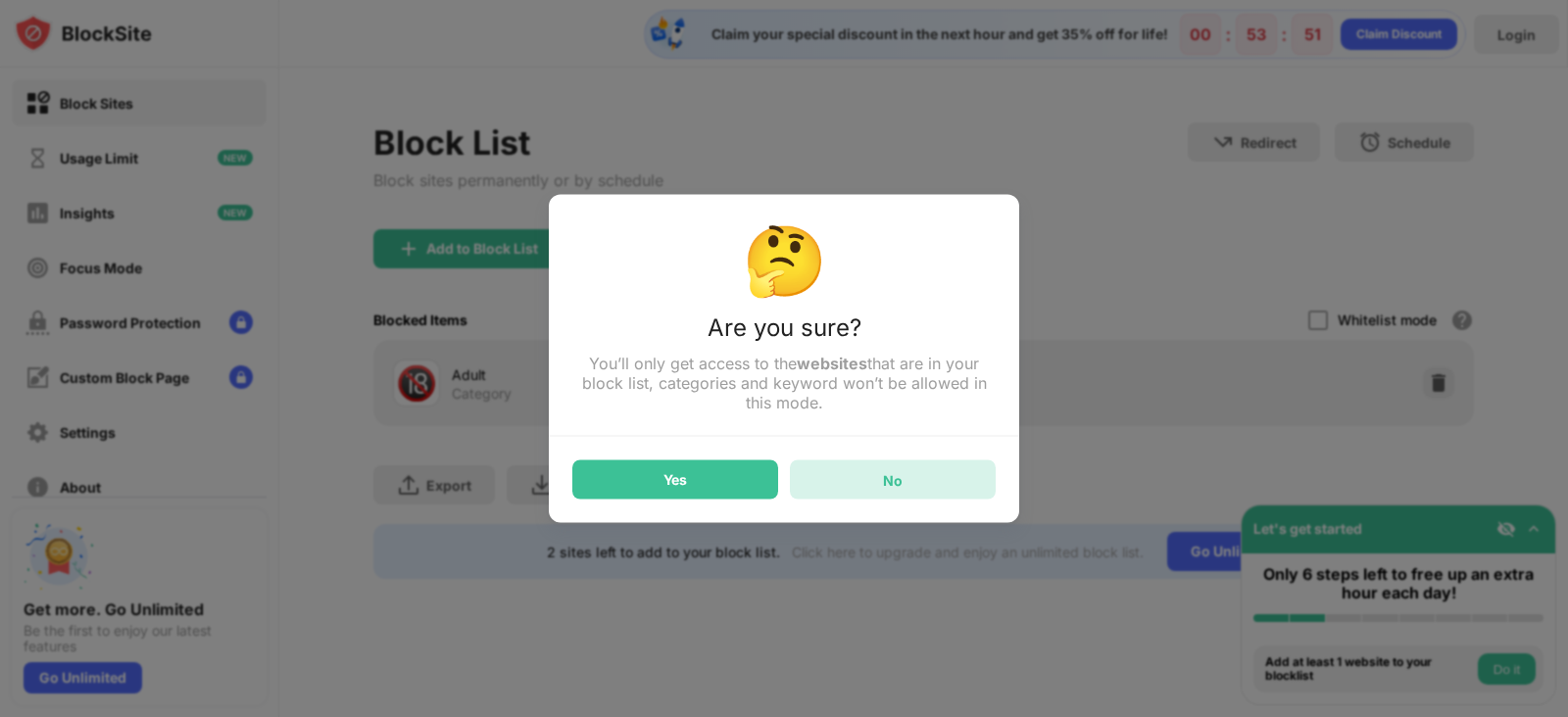 click on "No" at bounding box center (893, 479) 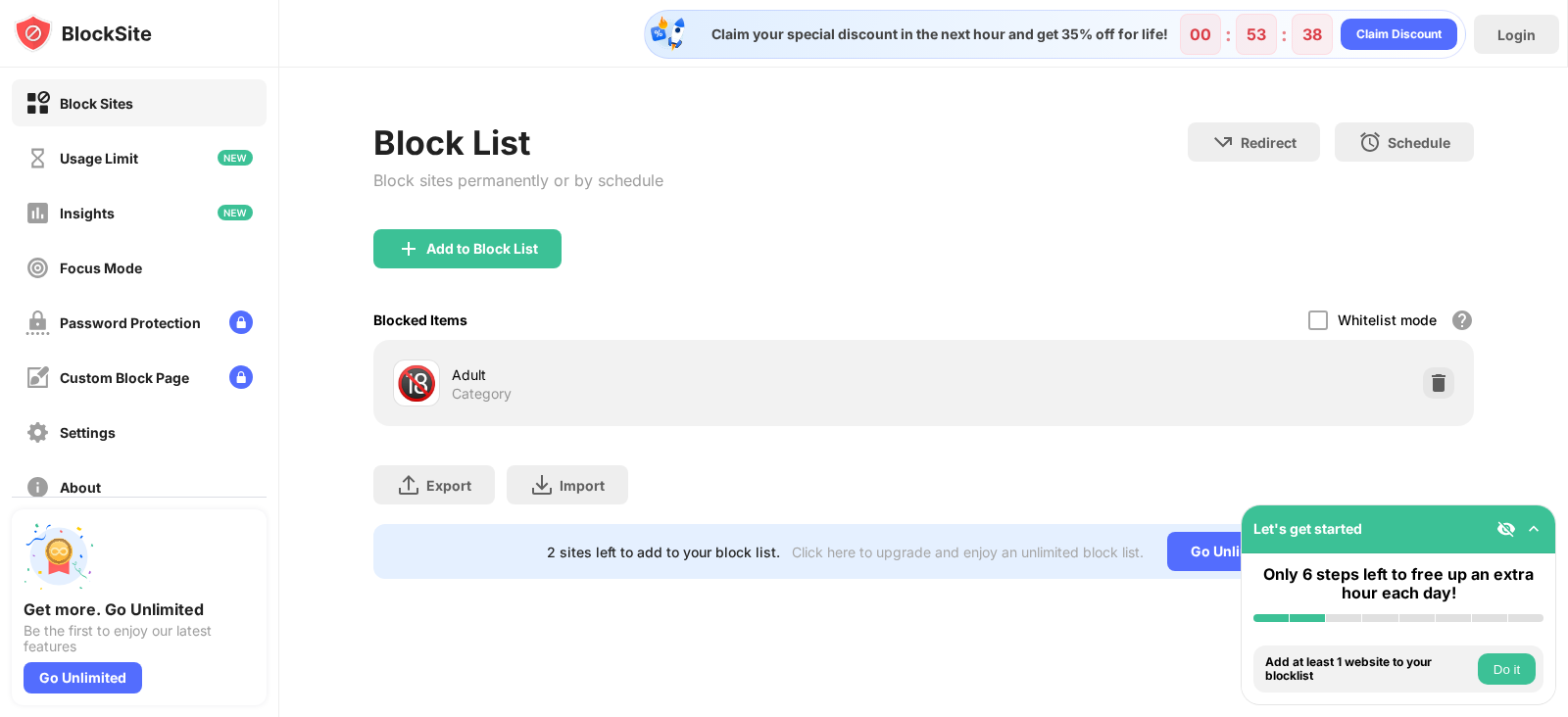 drag, startPoint x: 1535, startPoint y: 2, endPoint x: 1116, endPoint y: 140, distance: 441.14057 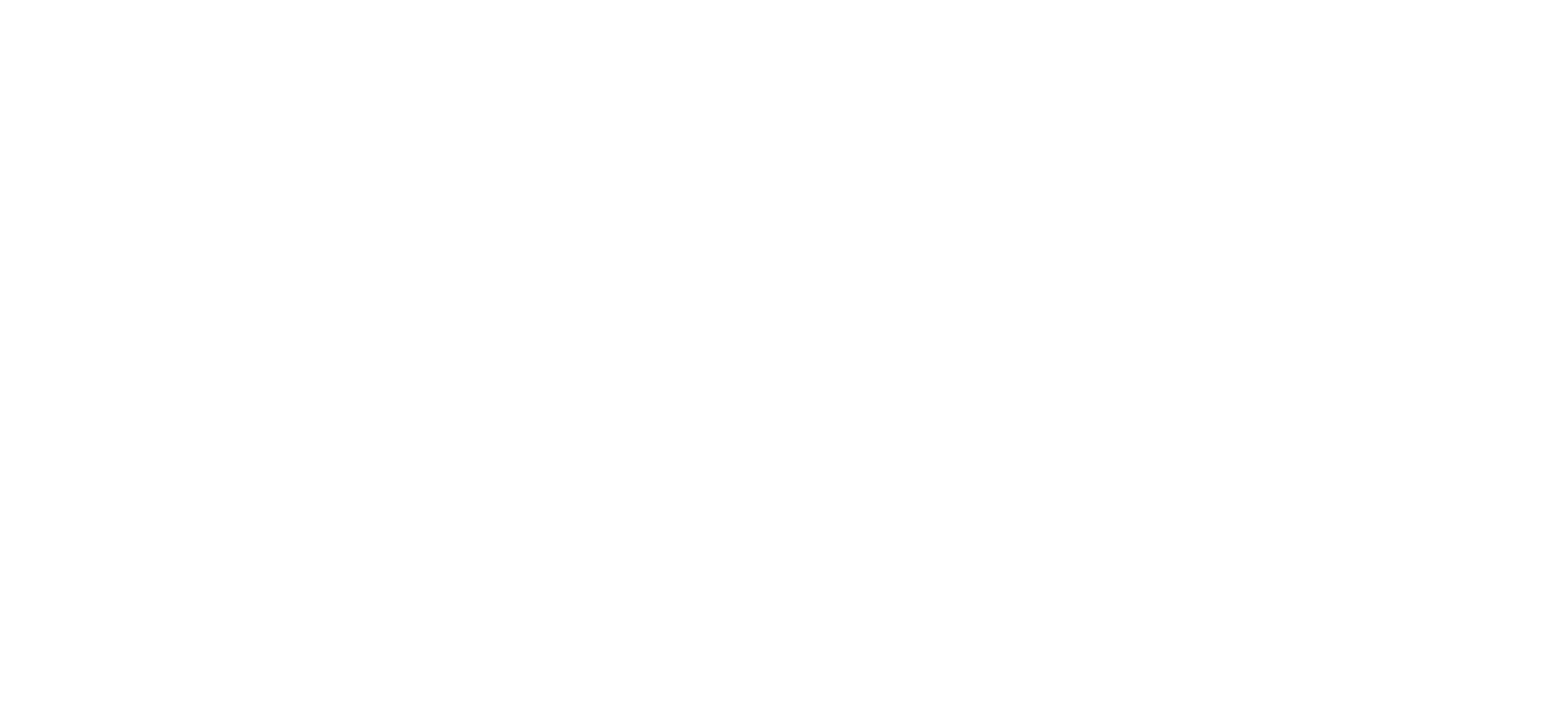 scroll, scrollTop: 0, scrollLeft: 0, axis: both 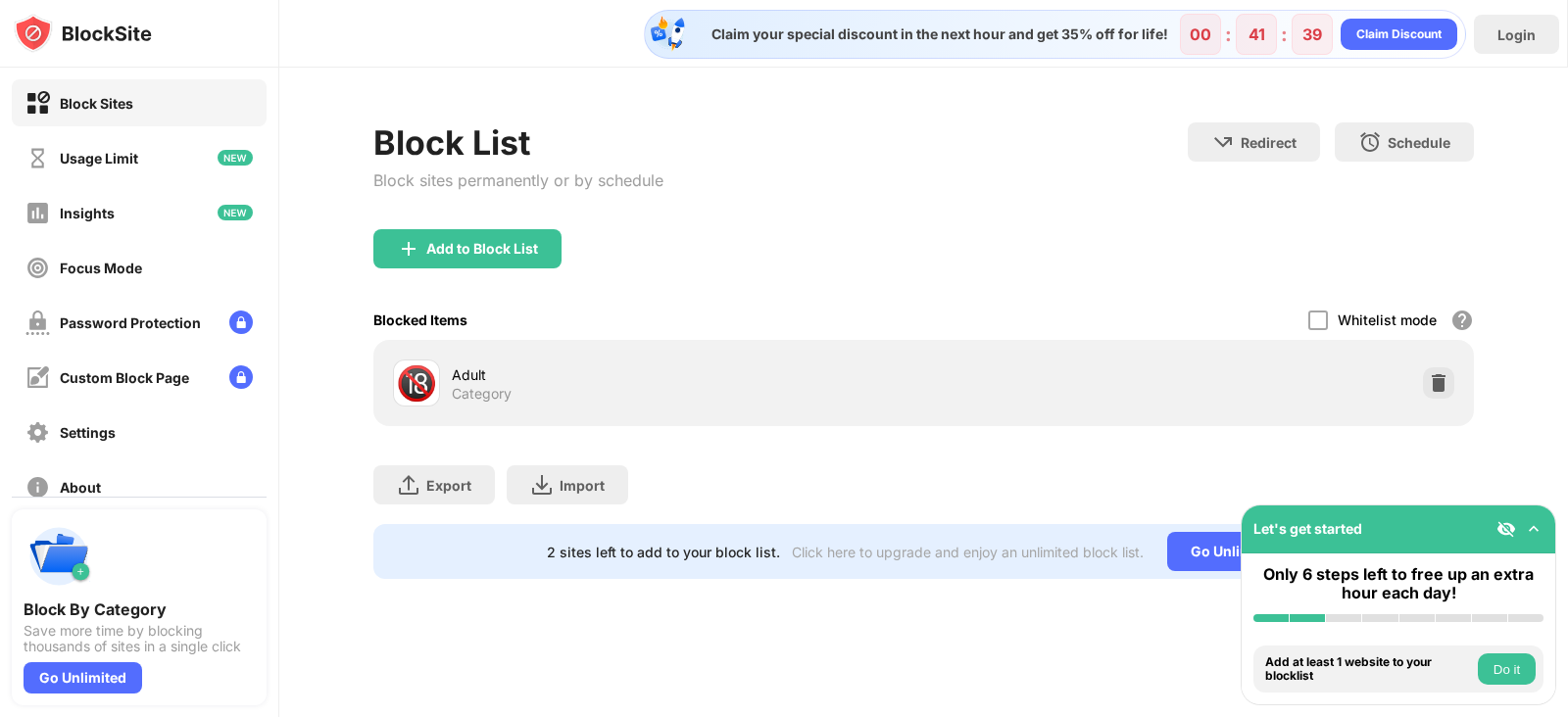 click on "Block Sites" at bounding box center (96, 103) 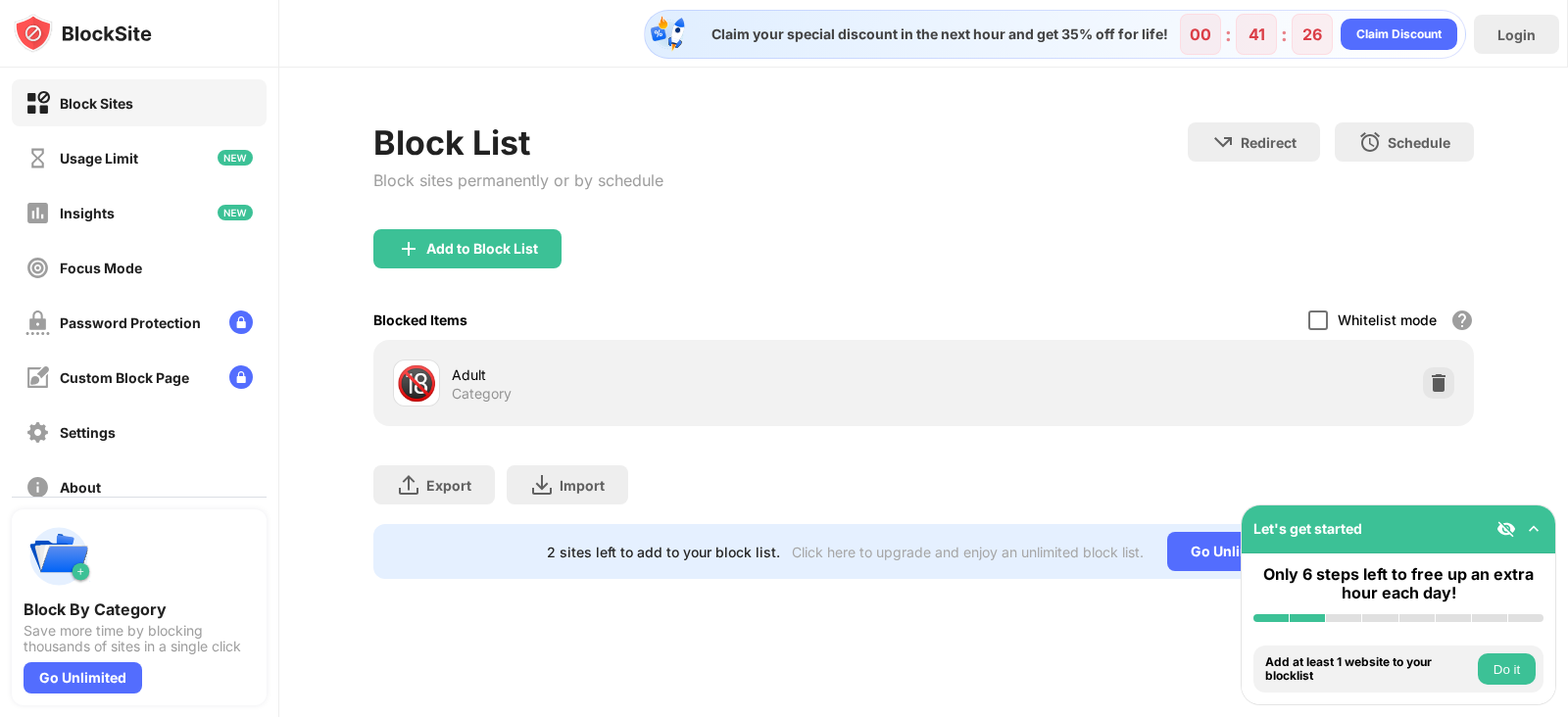 click at bounding box center (1318, 320) 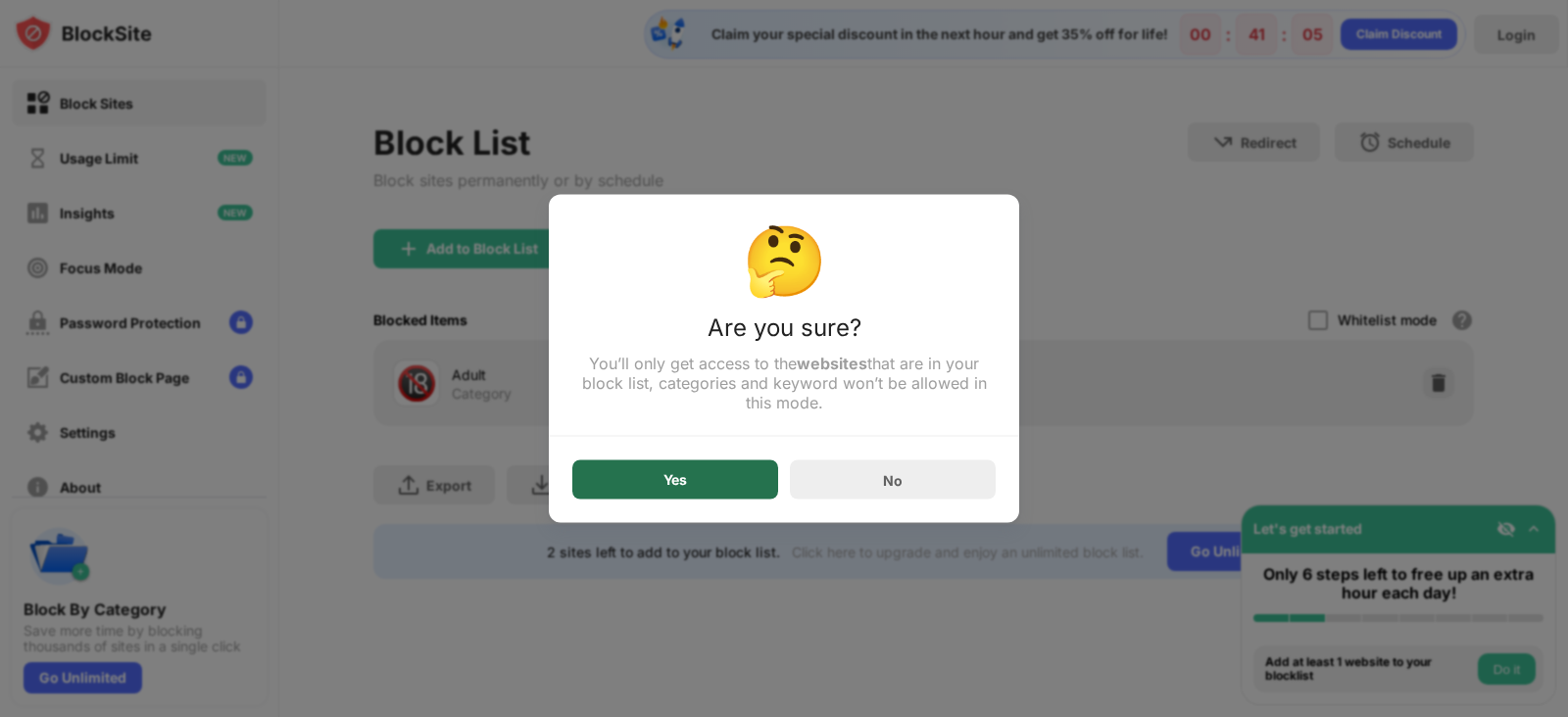 click on "Yes" at bounding box center [675, 480] 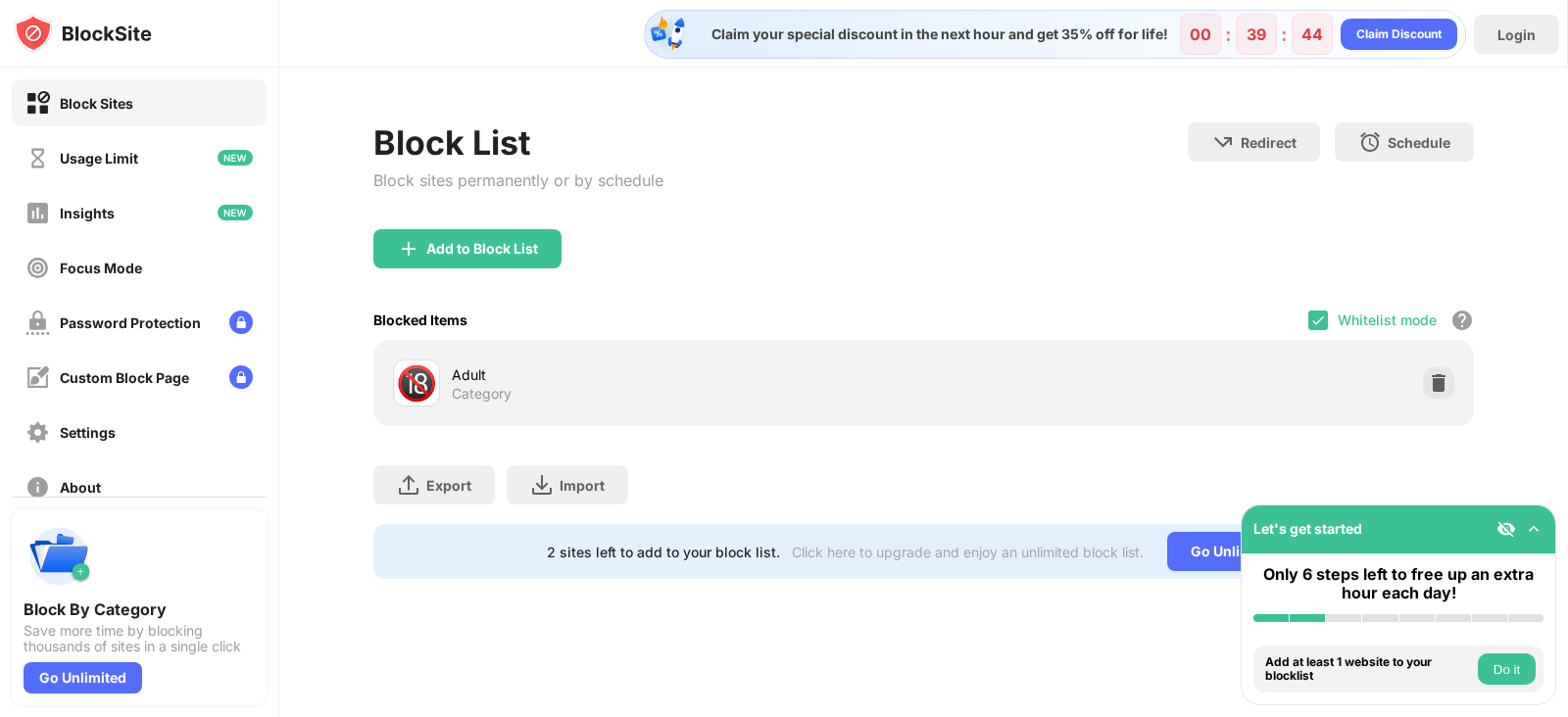 drag, startPoint x: 1390, startPoint y: 536, endPoint x: 1411, endPoint y: 587, distance: 55.154329 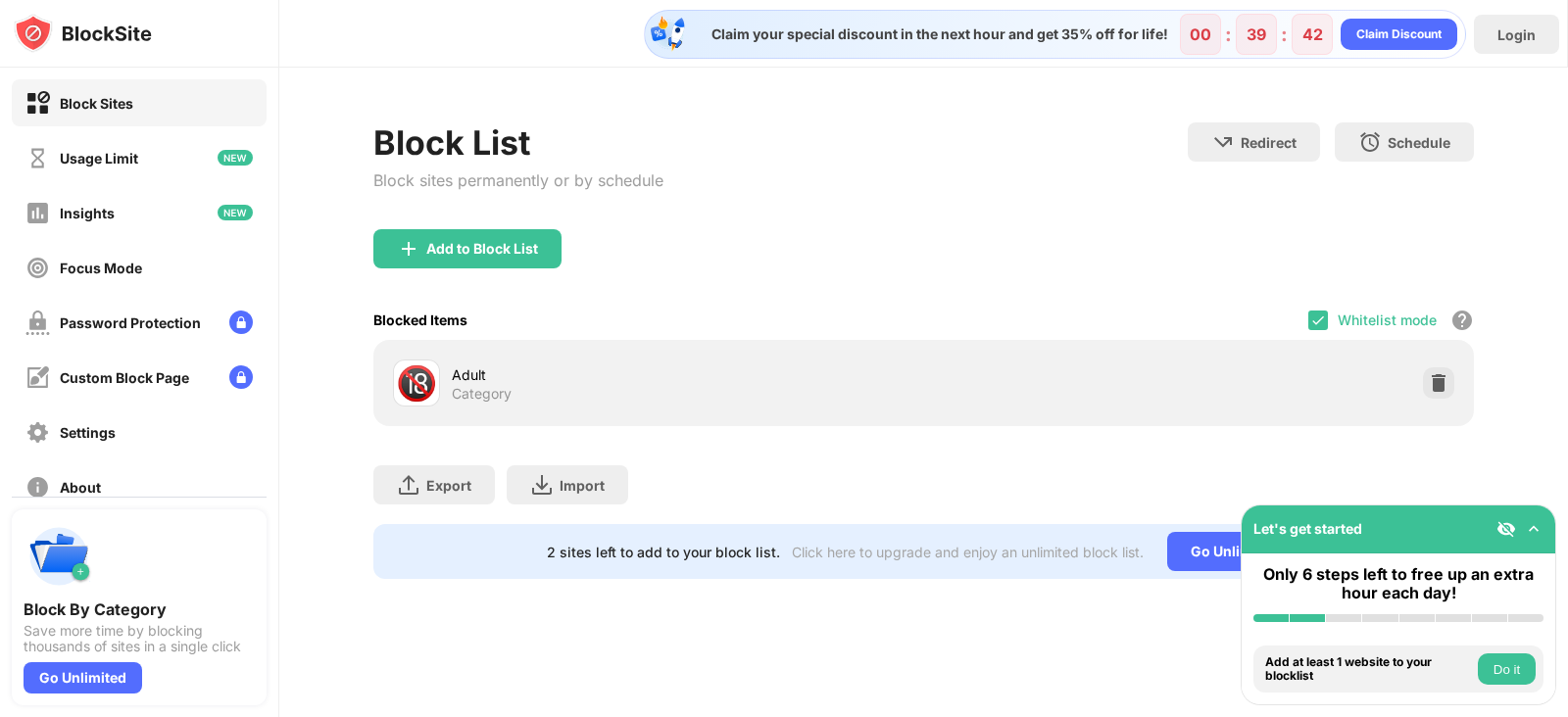 click at bounding box center (1534, 529) 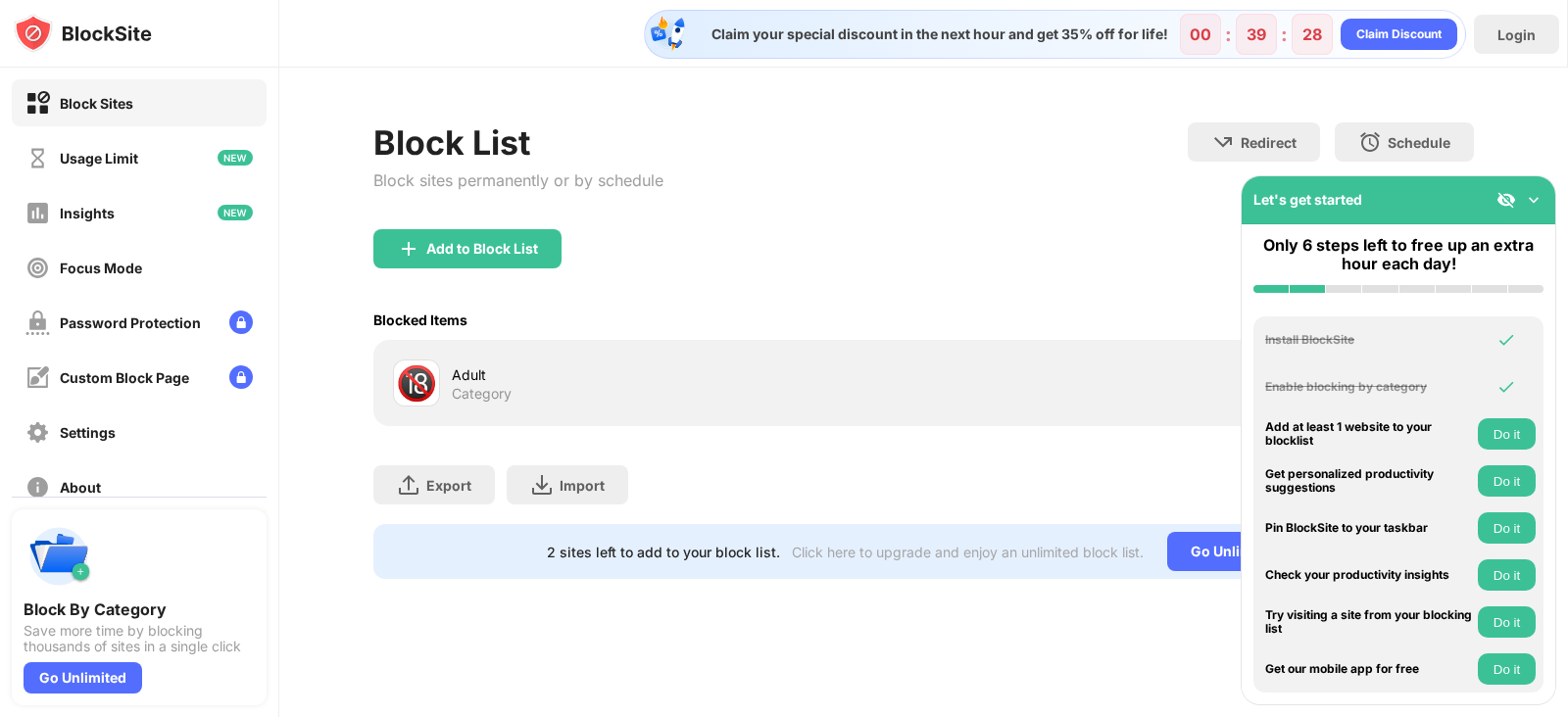 drag, startPoint x: 1441, startPoint y: 193, endPoint x: 1567, endPoint y: 173, distance: 127.57743 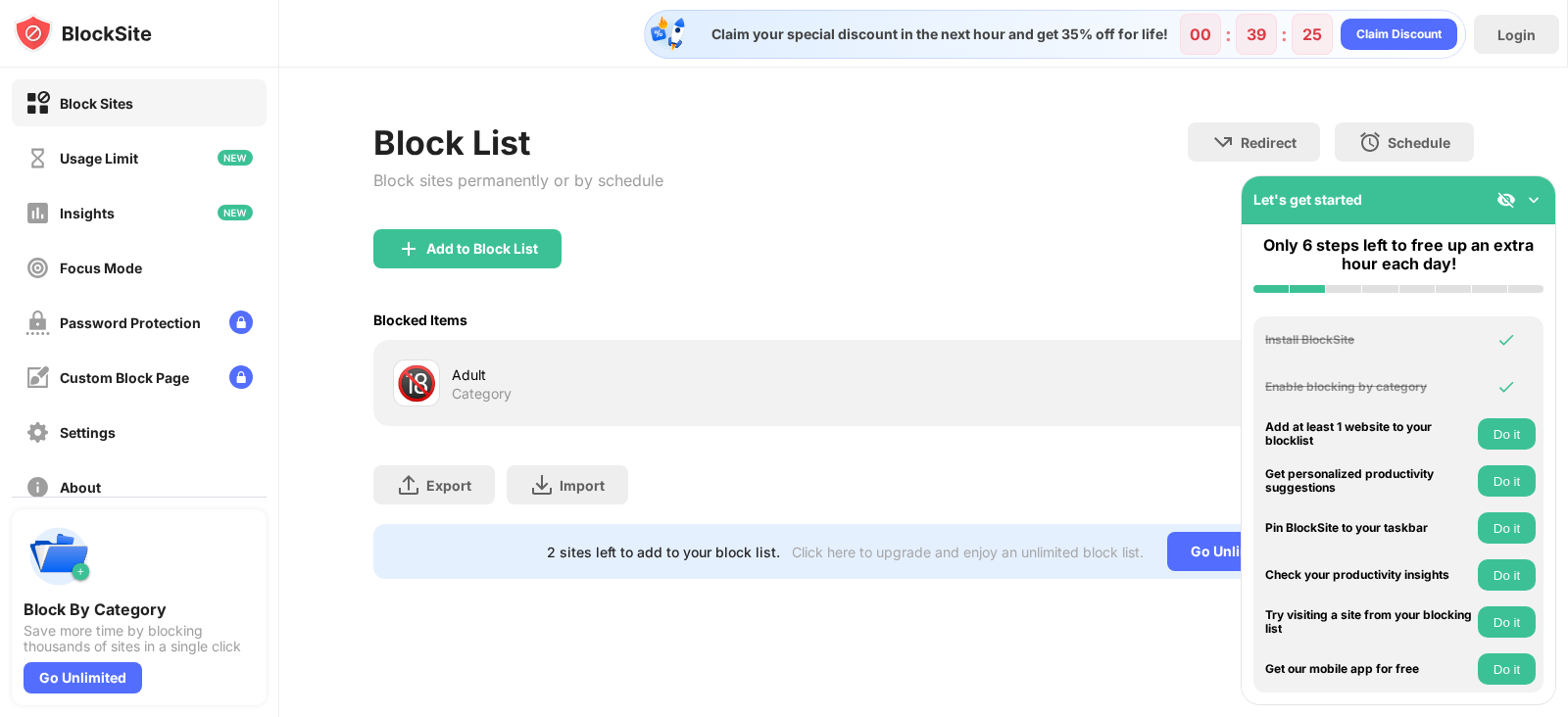 click at bounding box center (1534, 200) 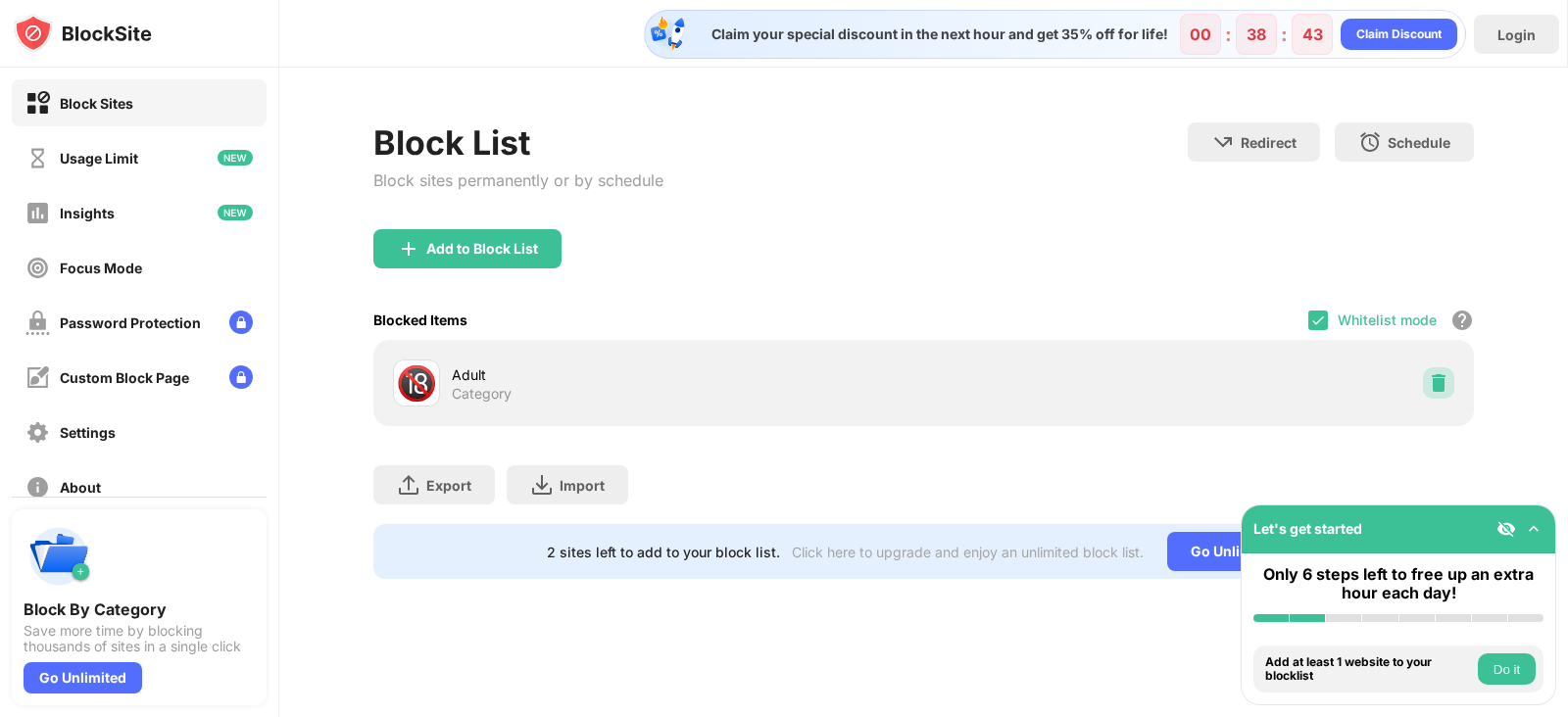 click at bounding box center [1439, 383] 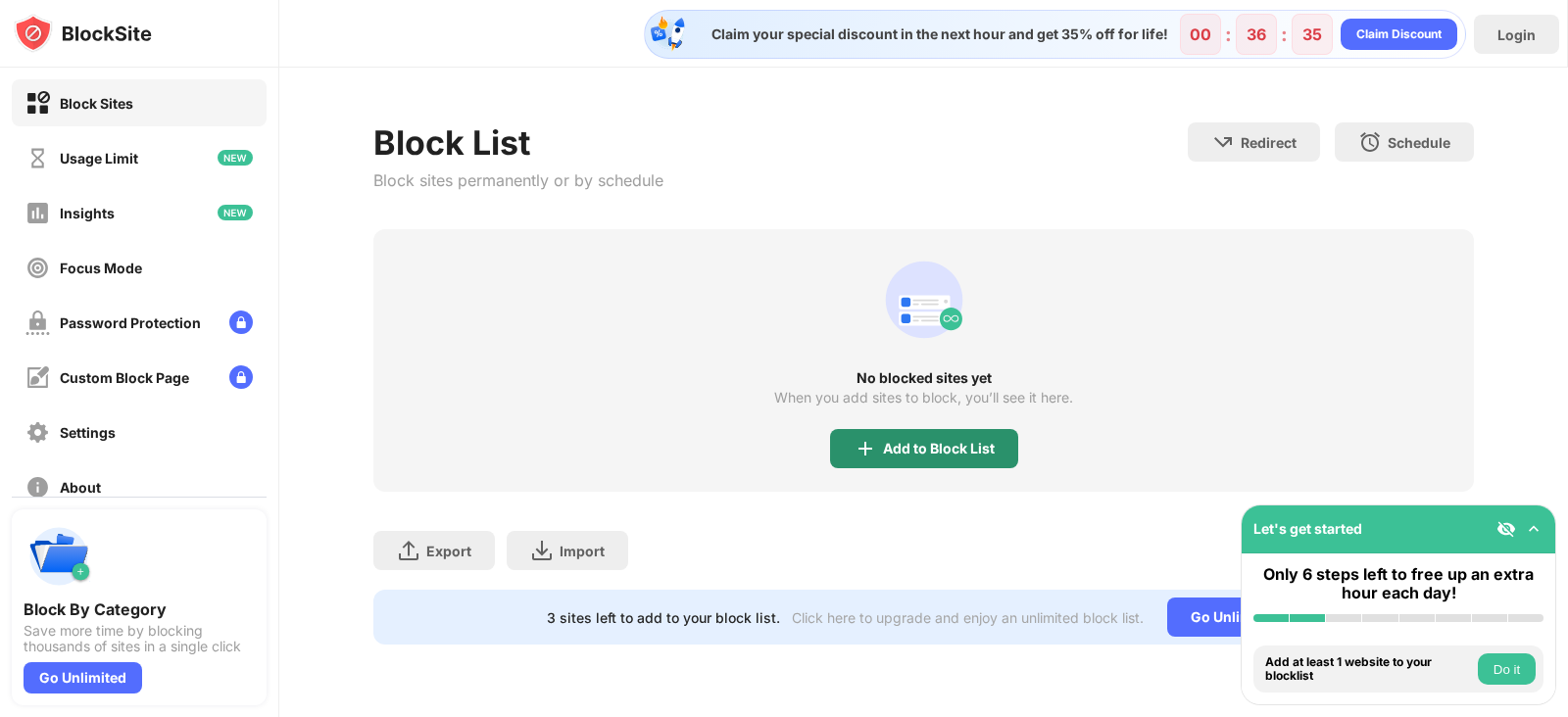 click on "Add to Block List" at bounding box center [939, 449] 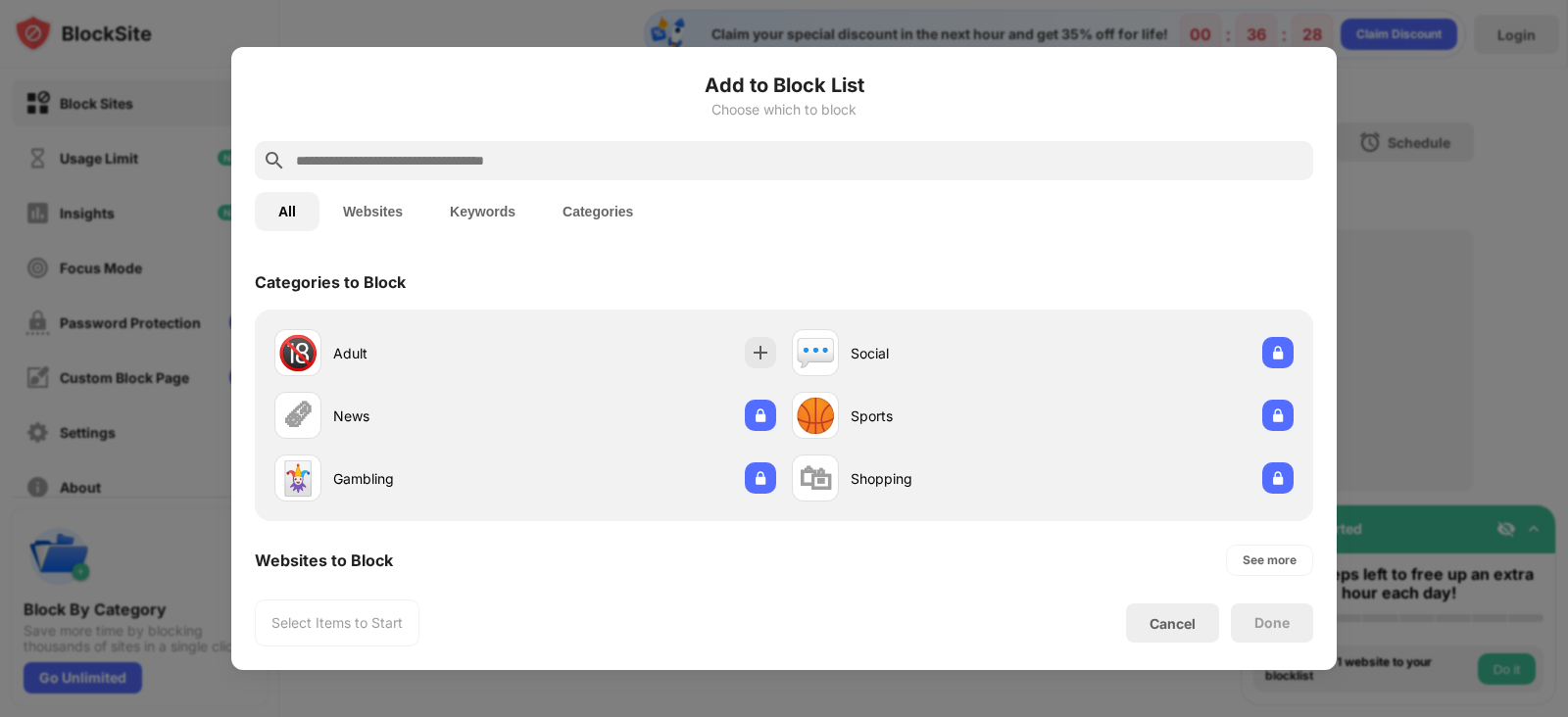 click at bounding box center (800, 161) 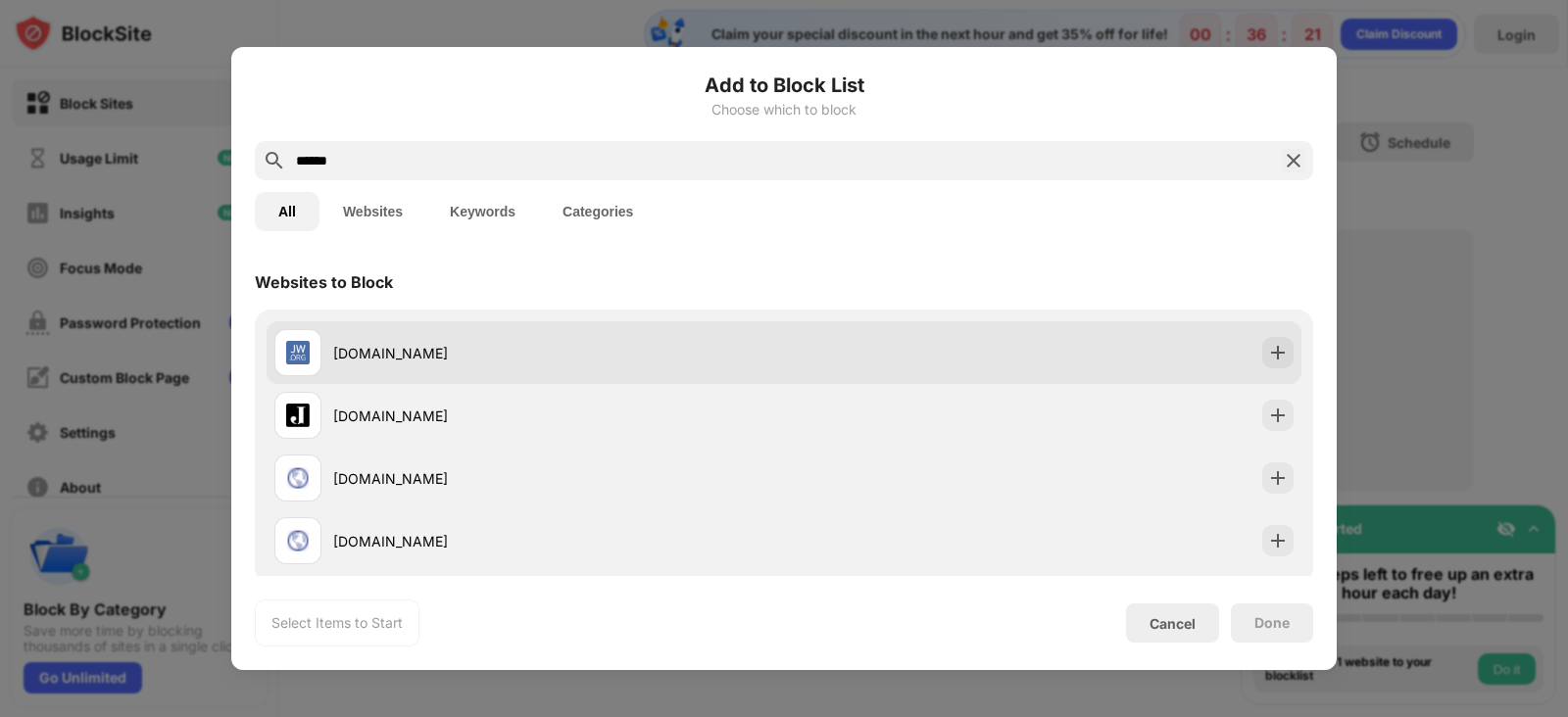 type on "******" 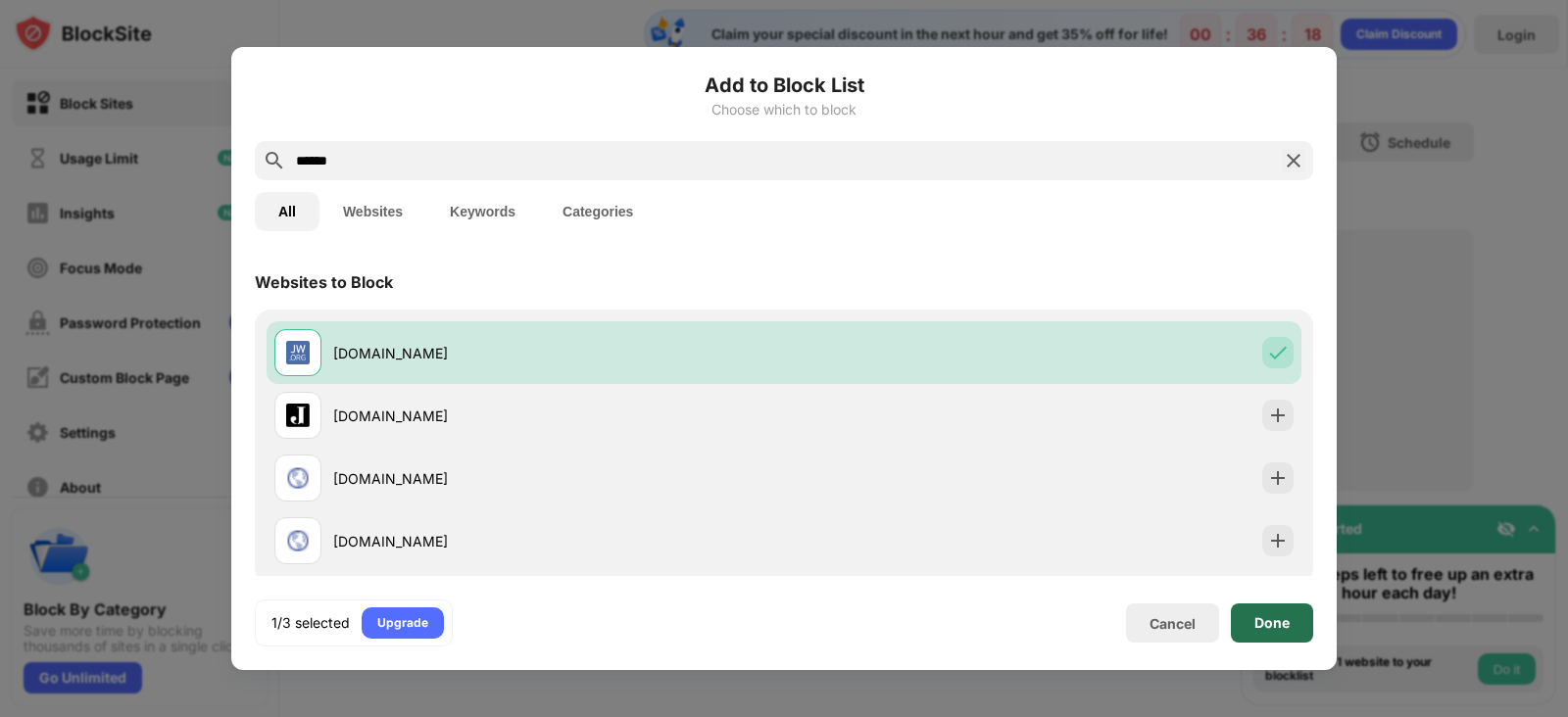 click on "Done" at bounding box center (1272, 623) 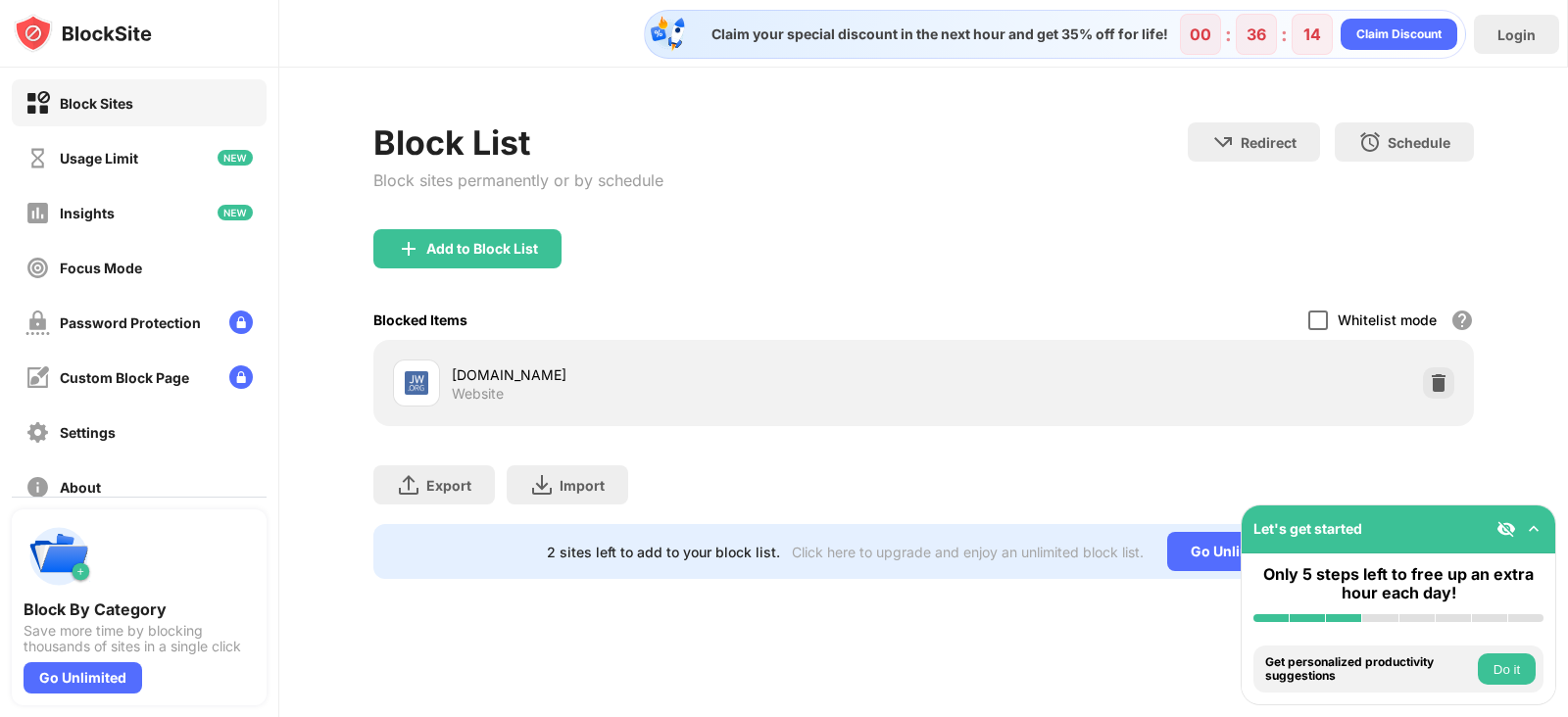 click at bounding box center (1318, 320) 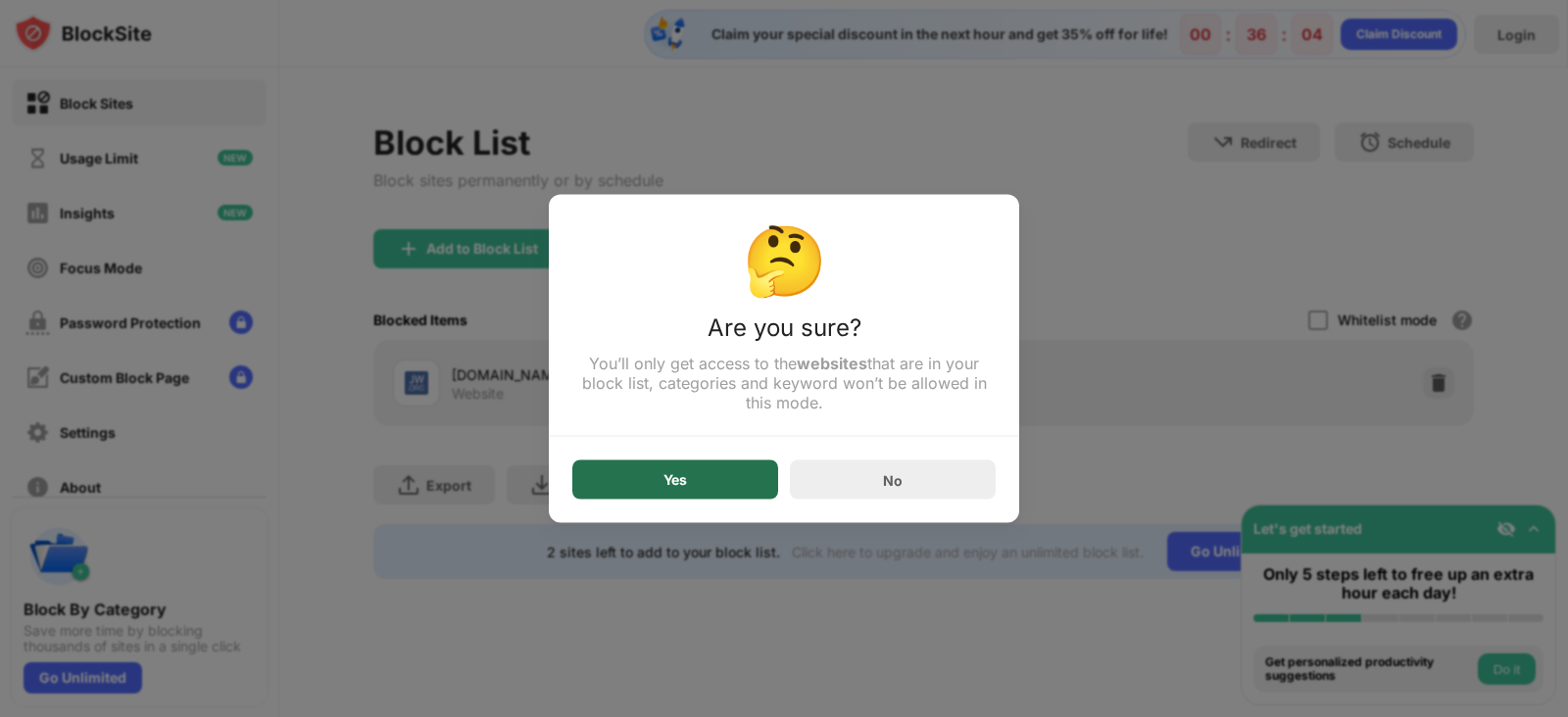 click on "Yes" at bounding box center [675, 480] 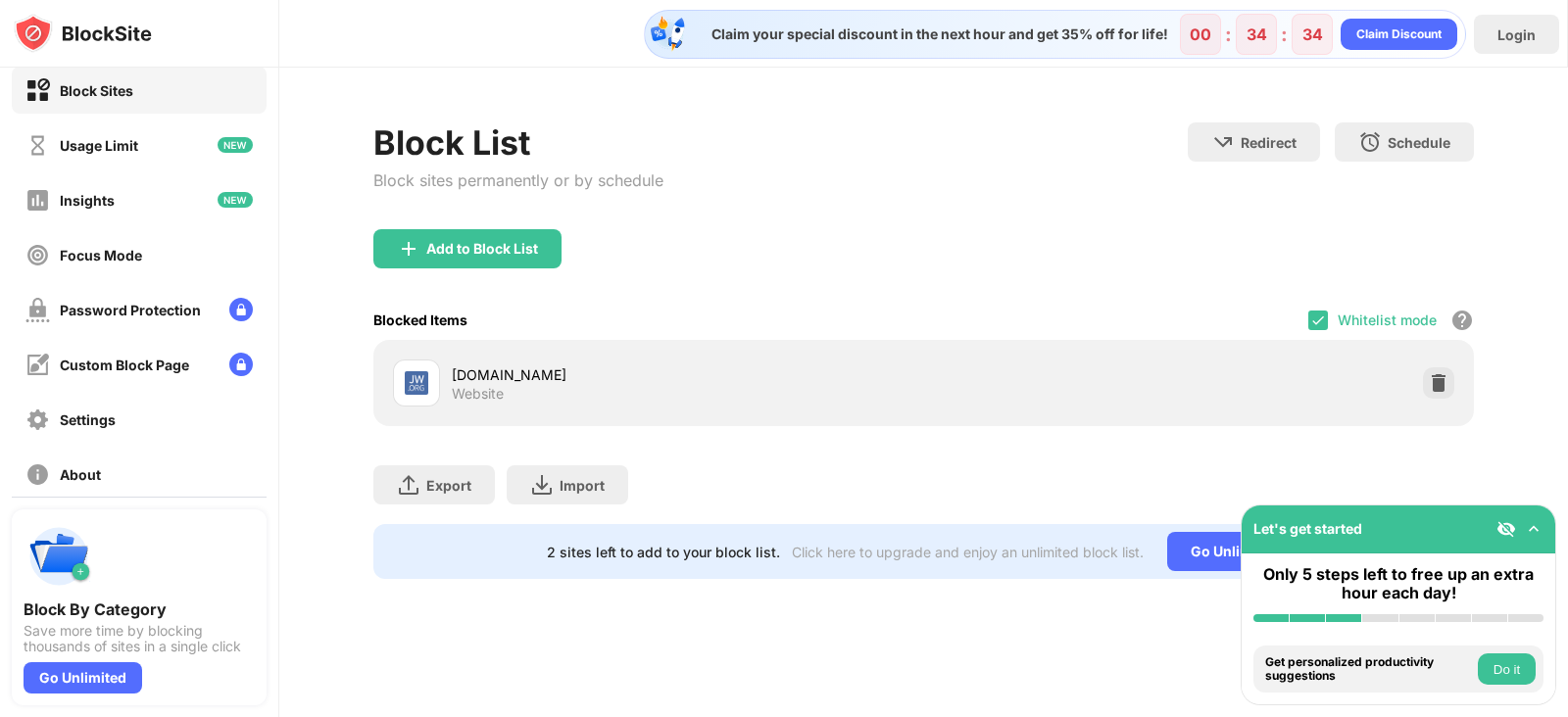 scroll, scrollTop: 0, scrollLeft: 0, axis: both 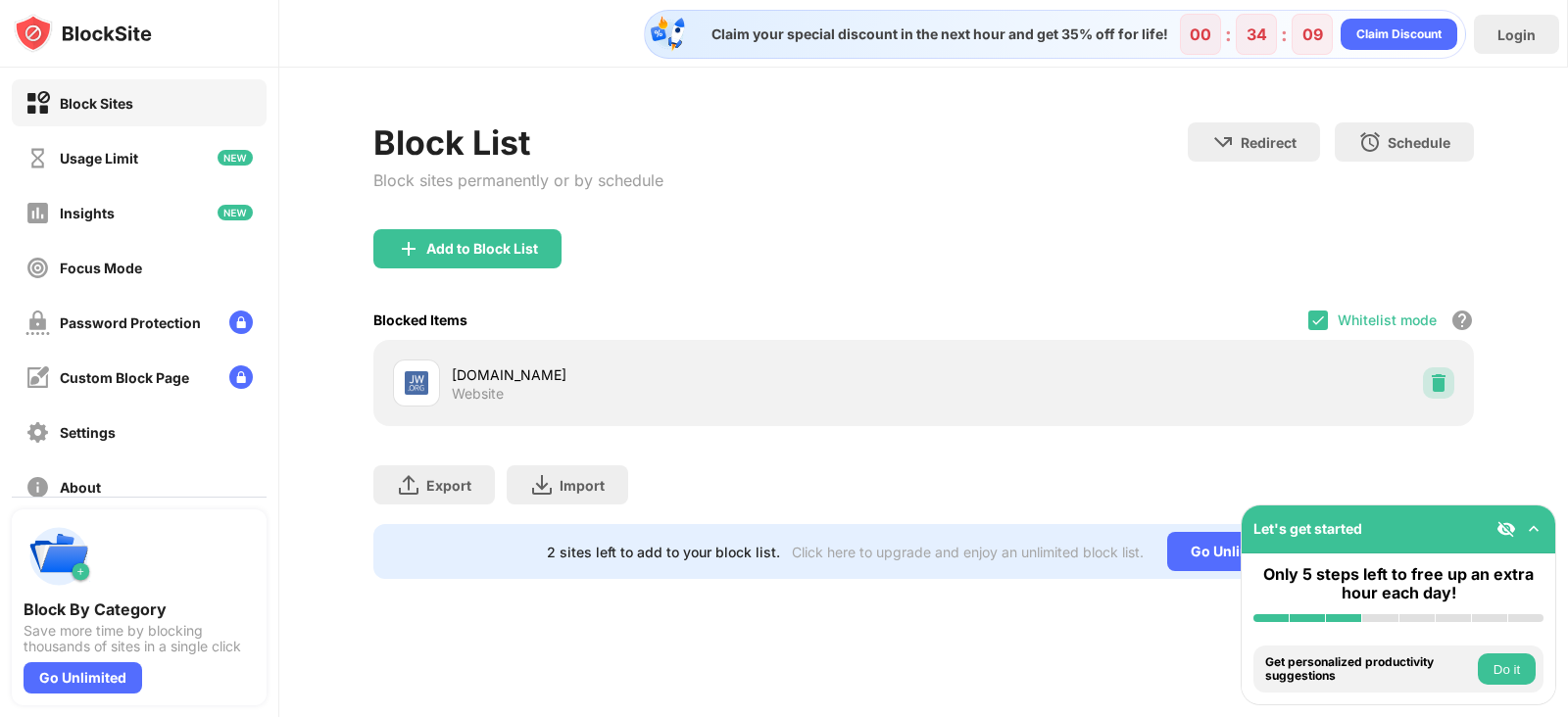 click at bounding box center [1439, 383] 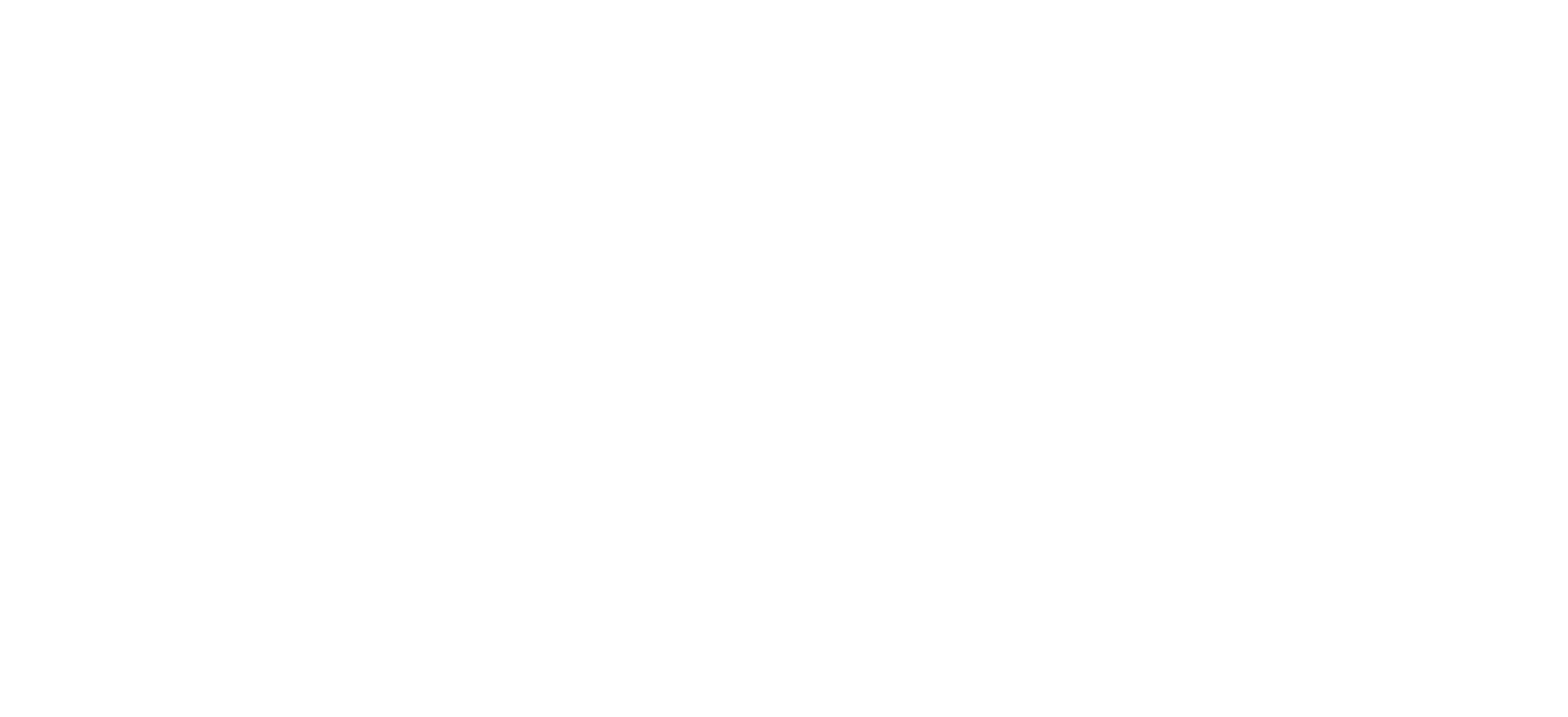 scroll, scrollTop: 0, scrollLeft: 0, axis: both 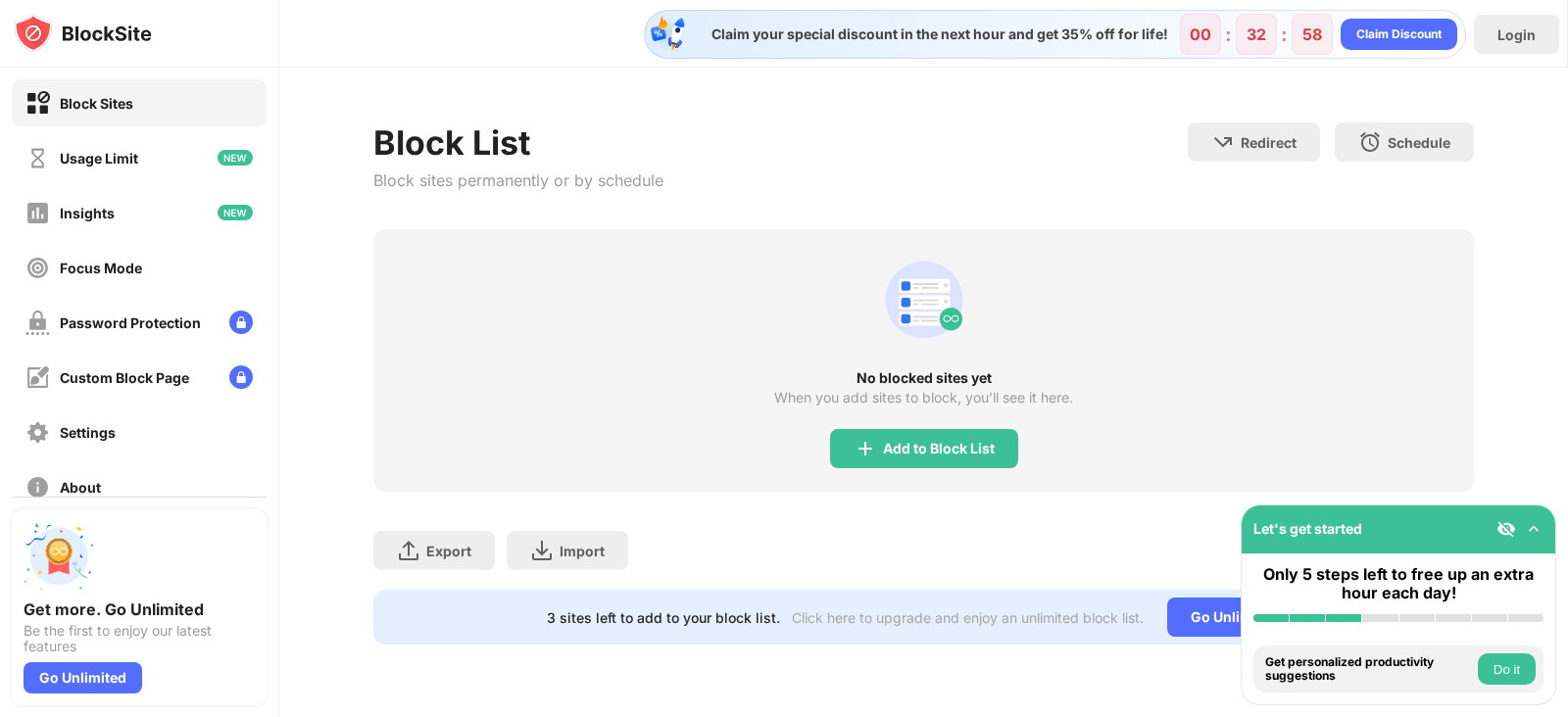 click on "Block Sites" at bounding box center (79, 103) 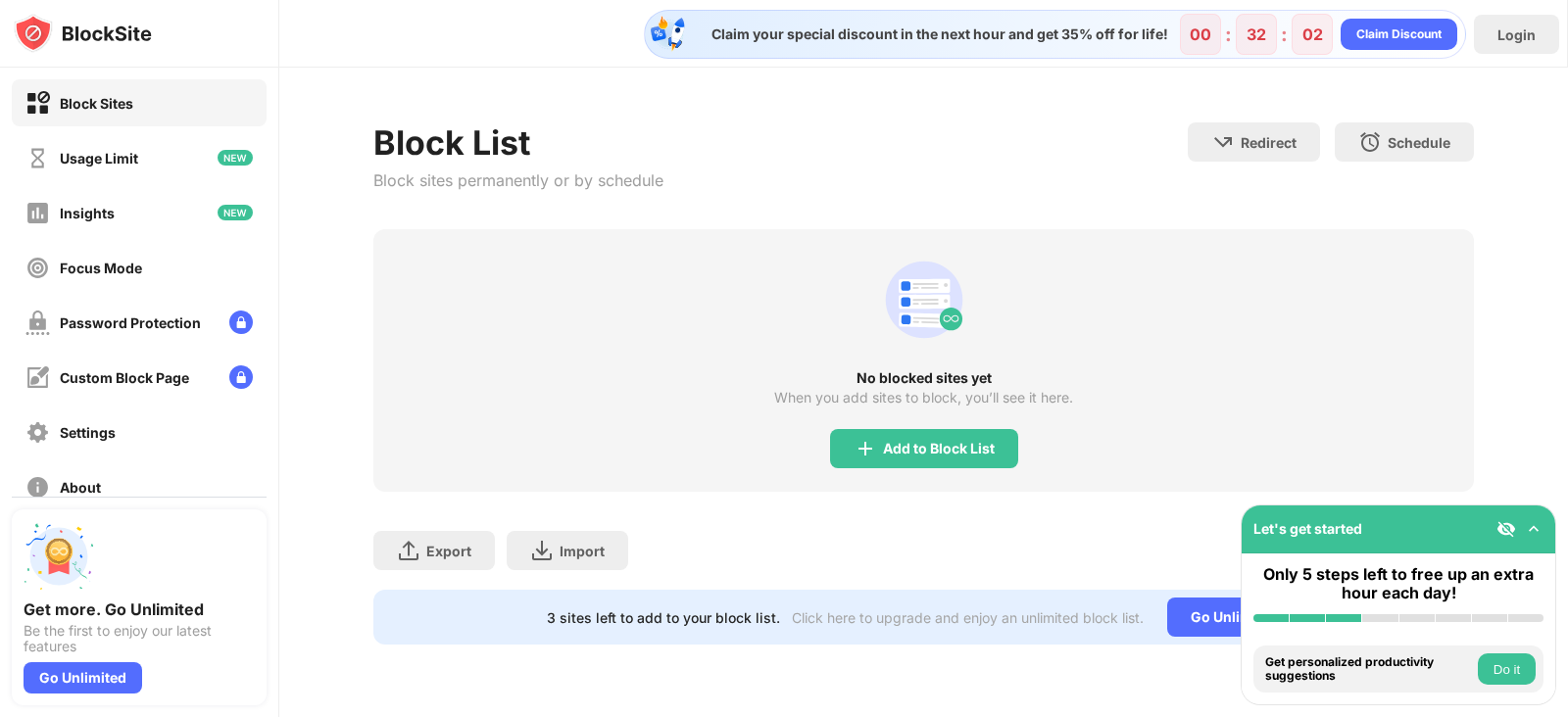 scroll, scrollTop: 143, scrollLeft: 0, axis: vertical 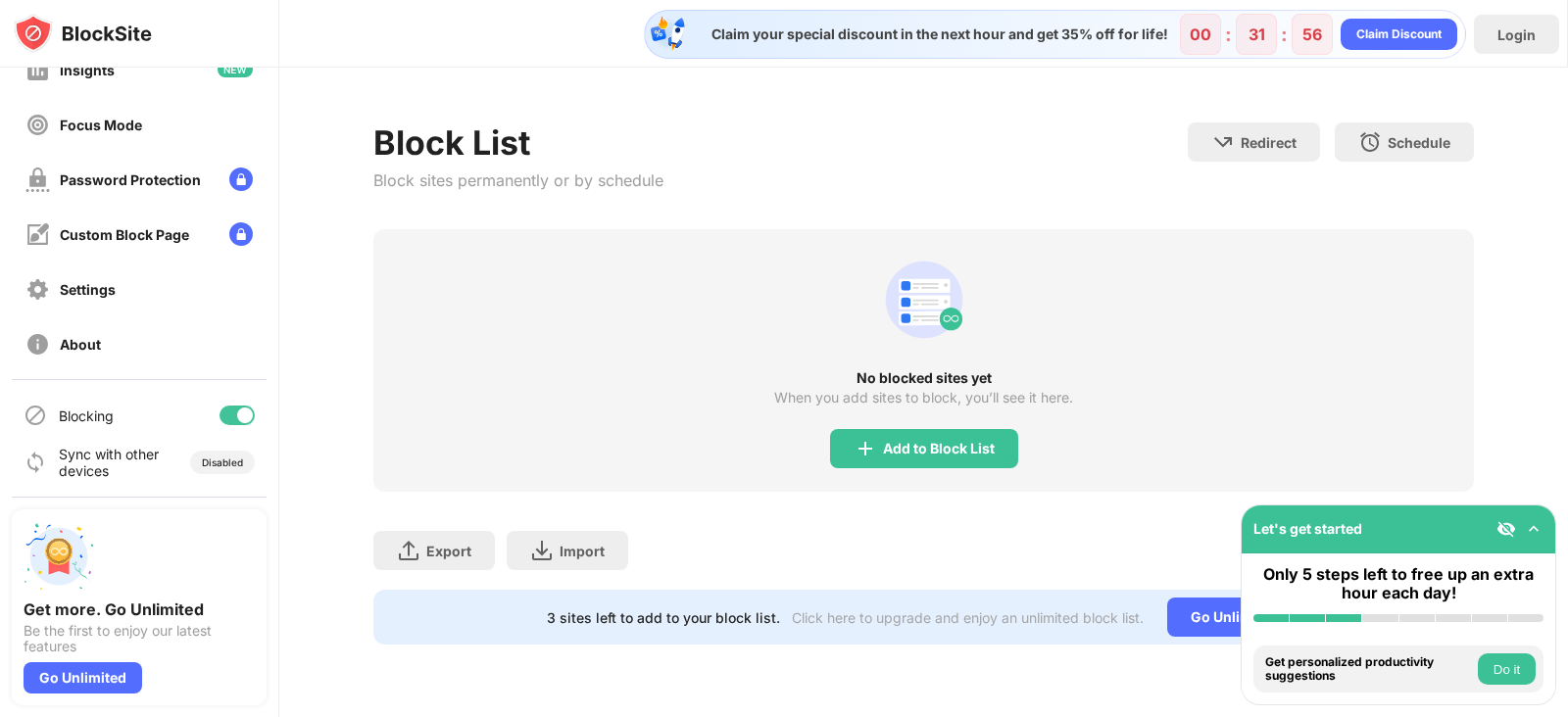 click at bounding box center [237, 415] 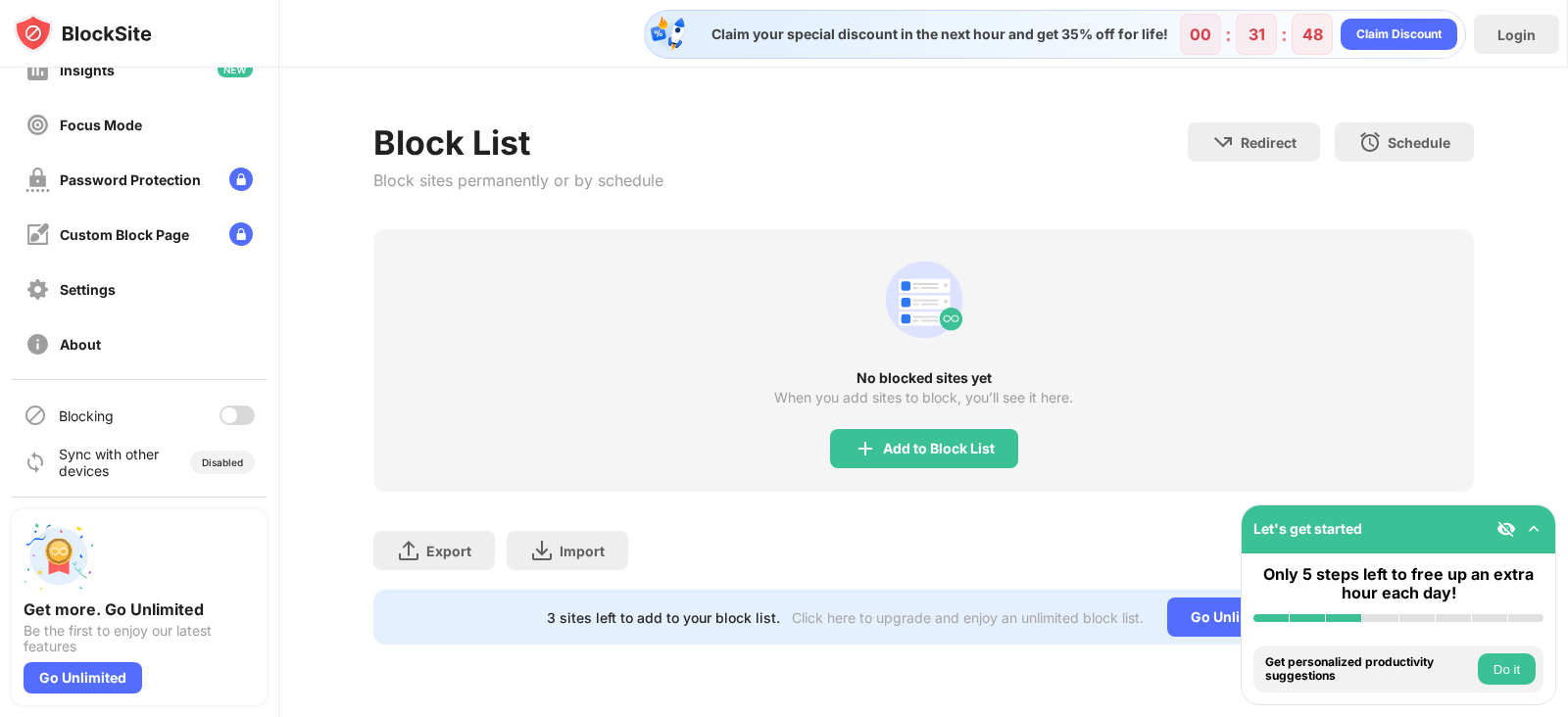 click at bounding box center (237, 415) 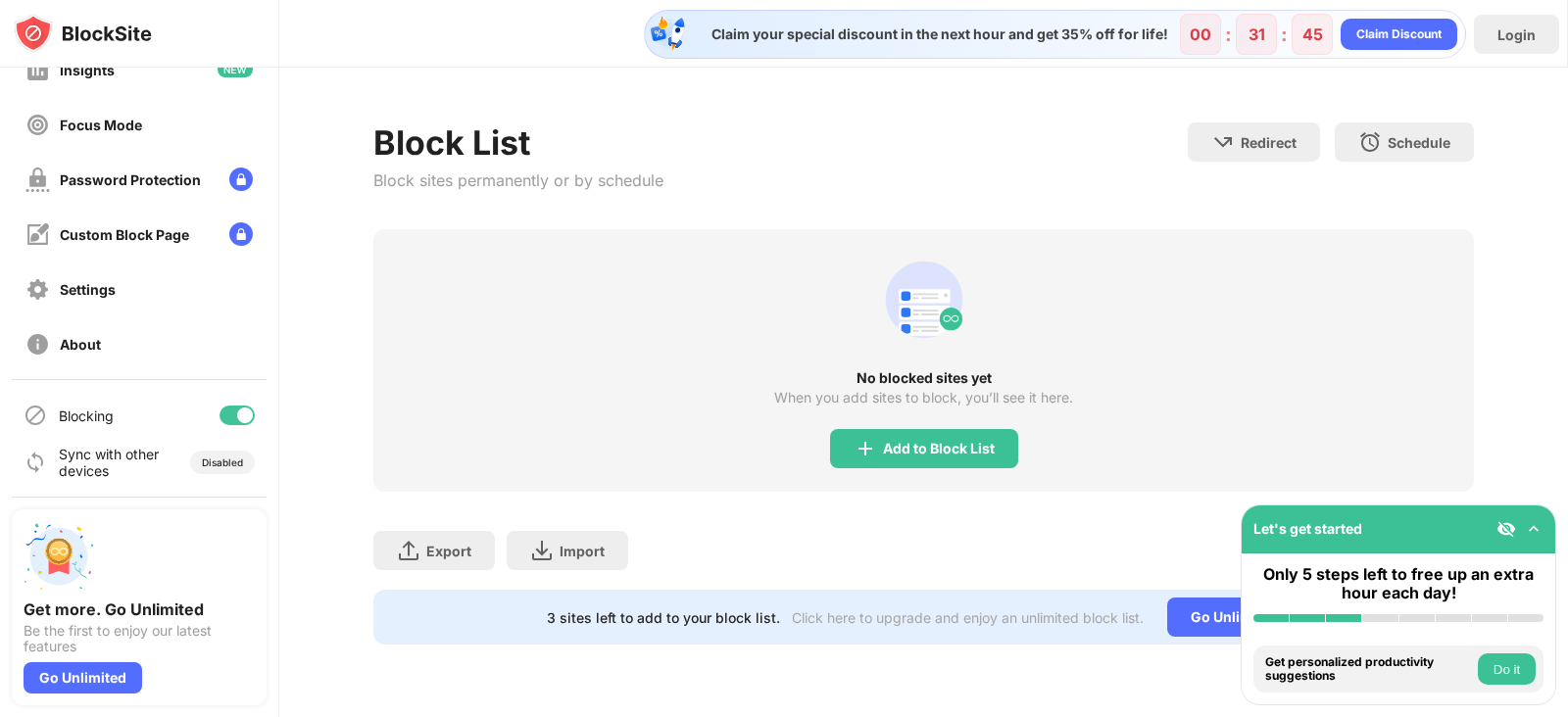 click at bounding box center [237, 415] 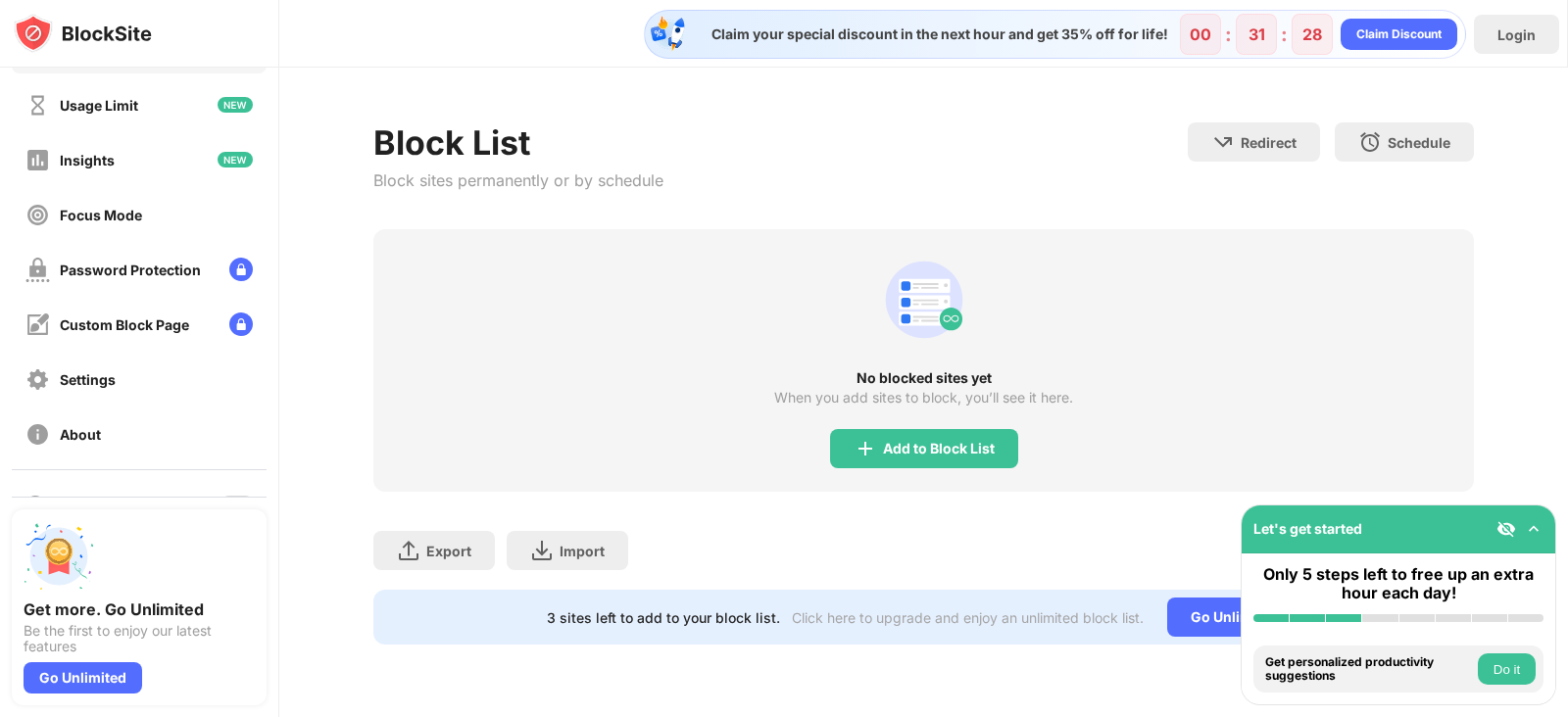 scroll, scrollTop: 0, scrollLeft: 0, axis: both 